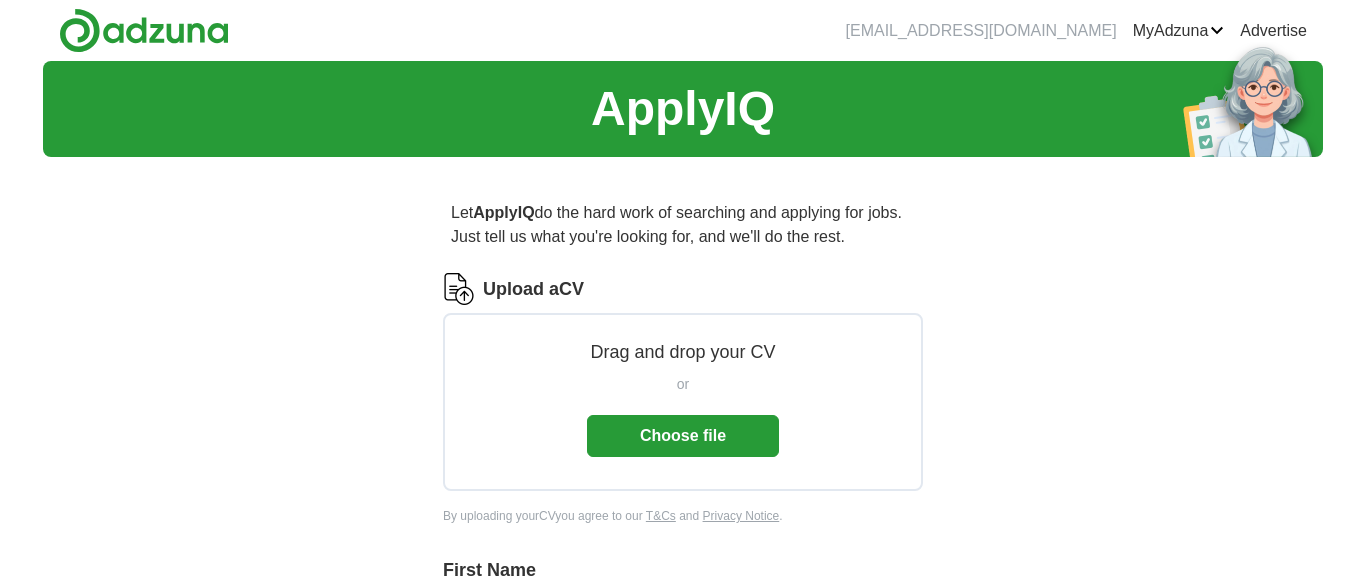 scroll, scrollTop: 0, scrollLeft: 0, axis: both 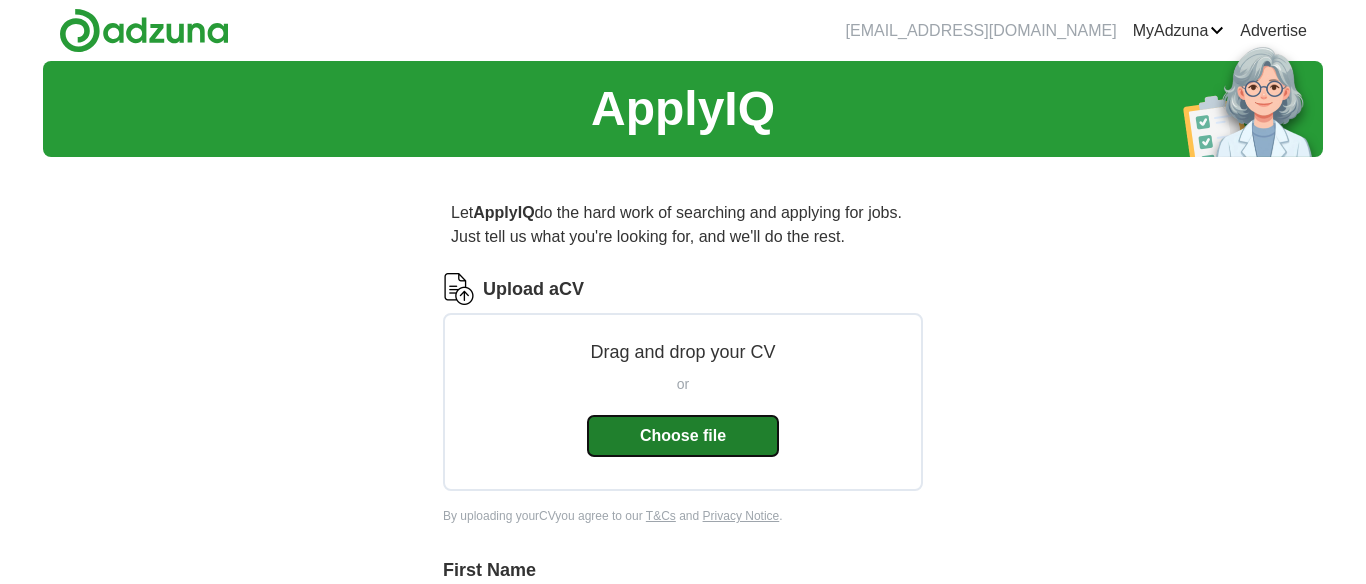 click on "Choose file" at bounding box center [683, 436] 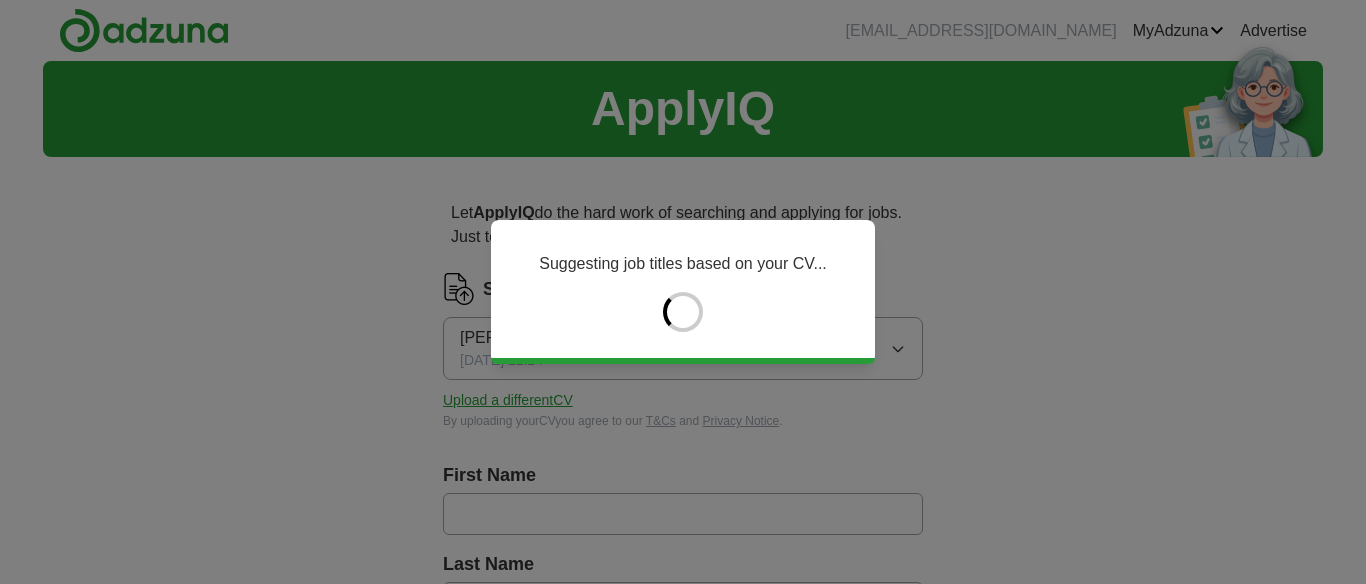 type on "******" 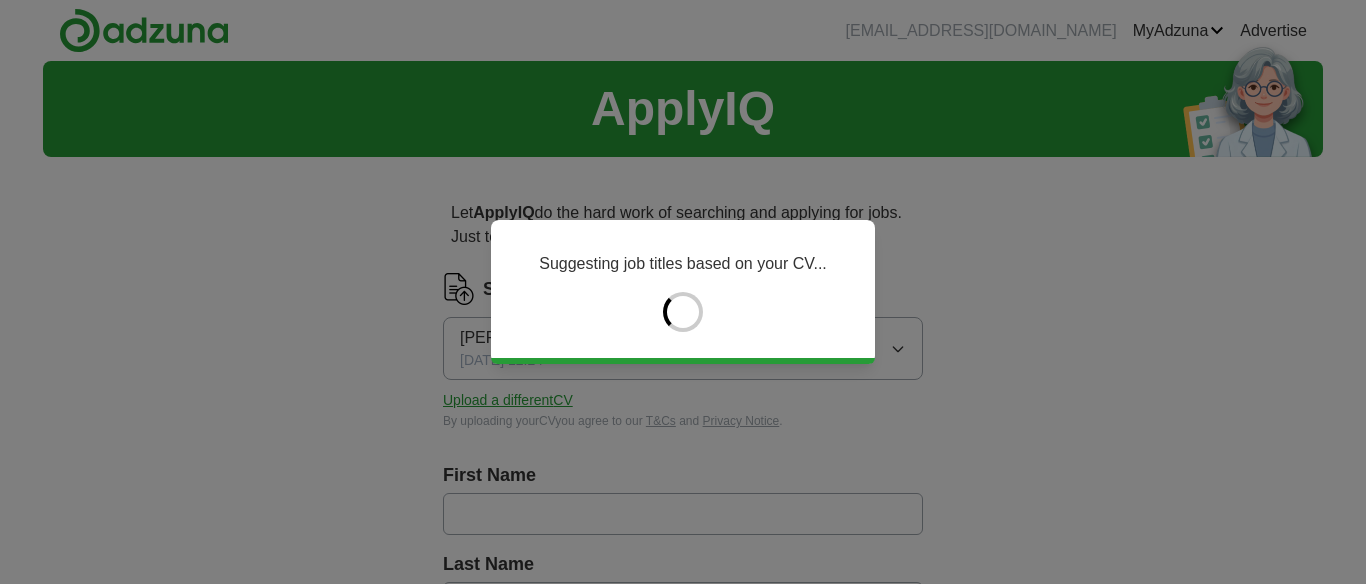 type on "****" 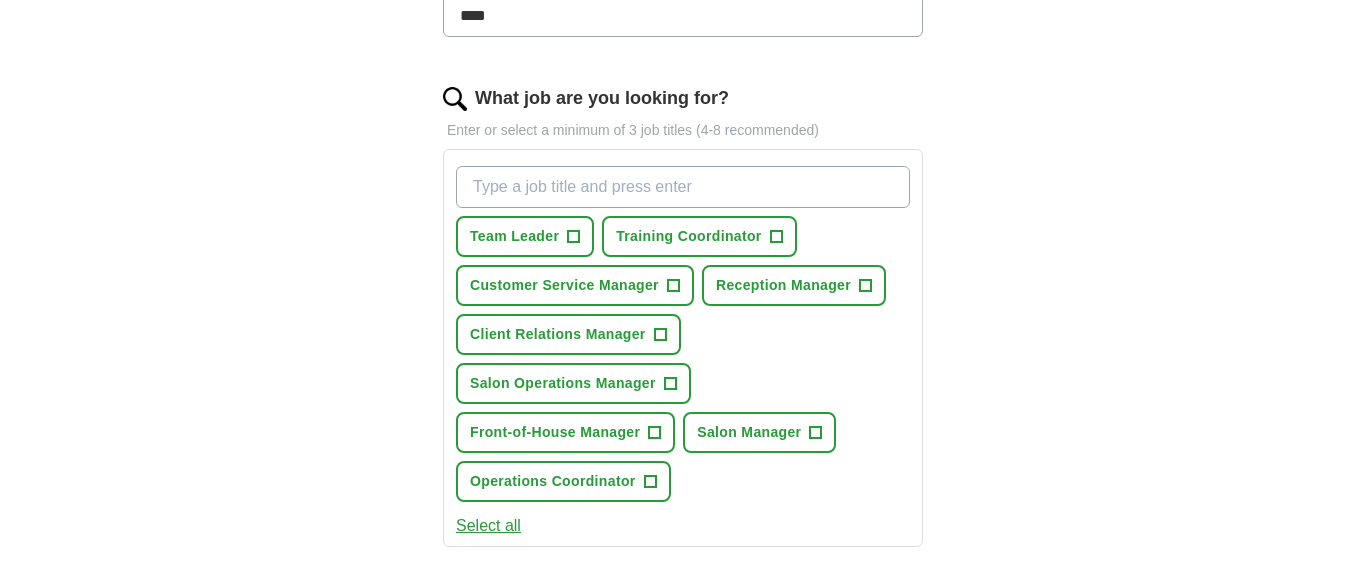 scroll, scrollTop: 591, scrollLeft: 0, axis: vertical 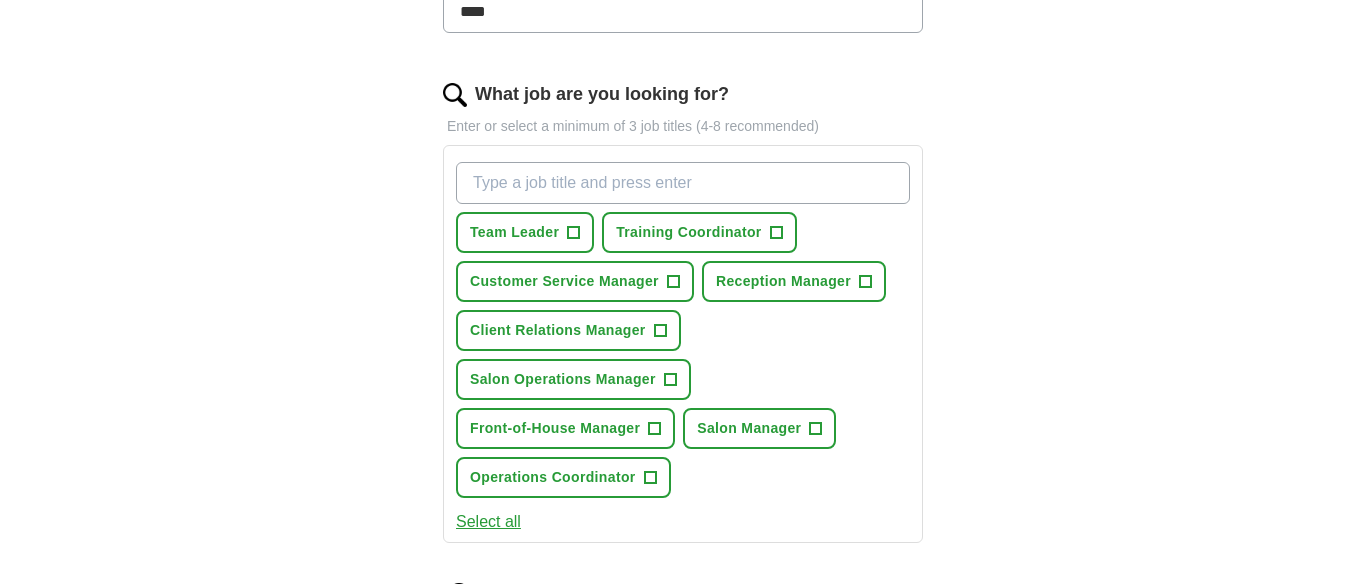 click on "What job are you looking for?" at bounding box center (683, 183) 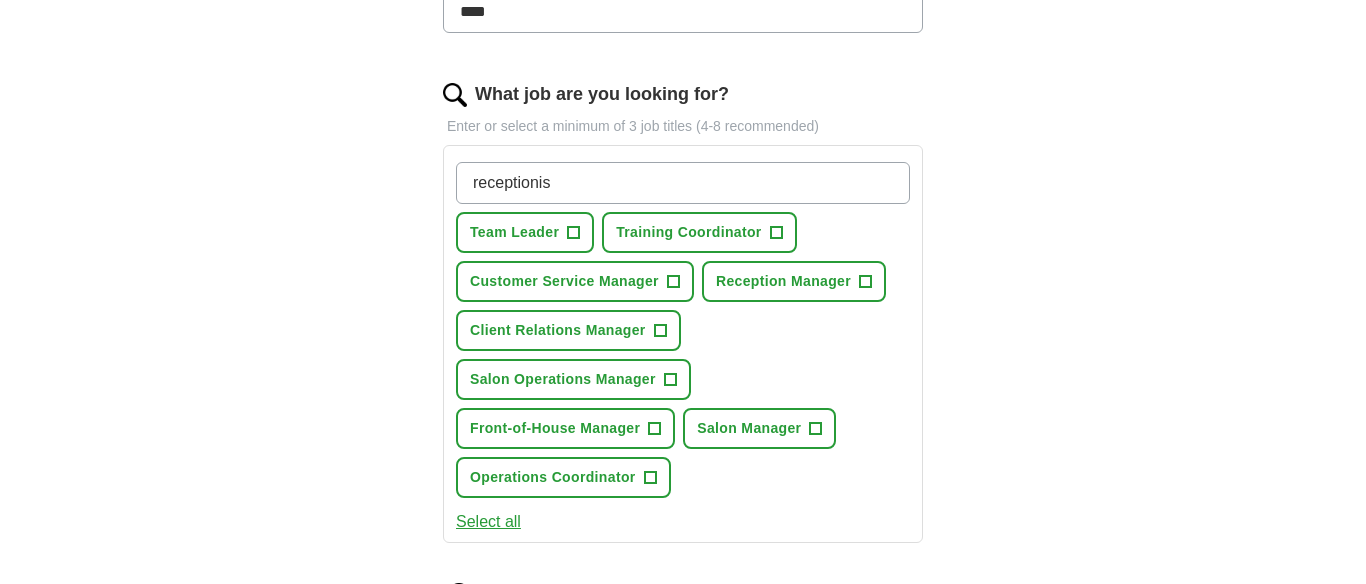type on "receptionist" 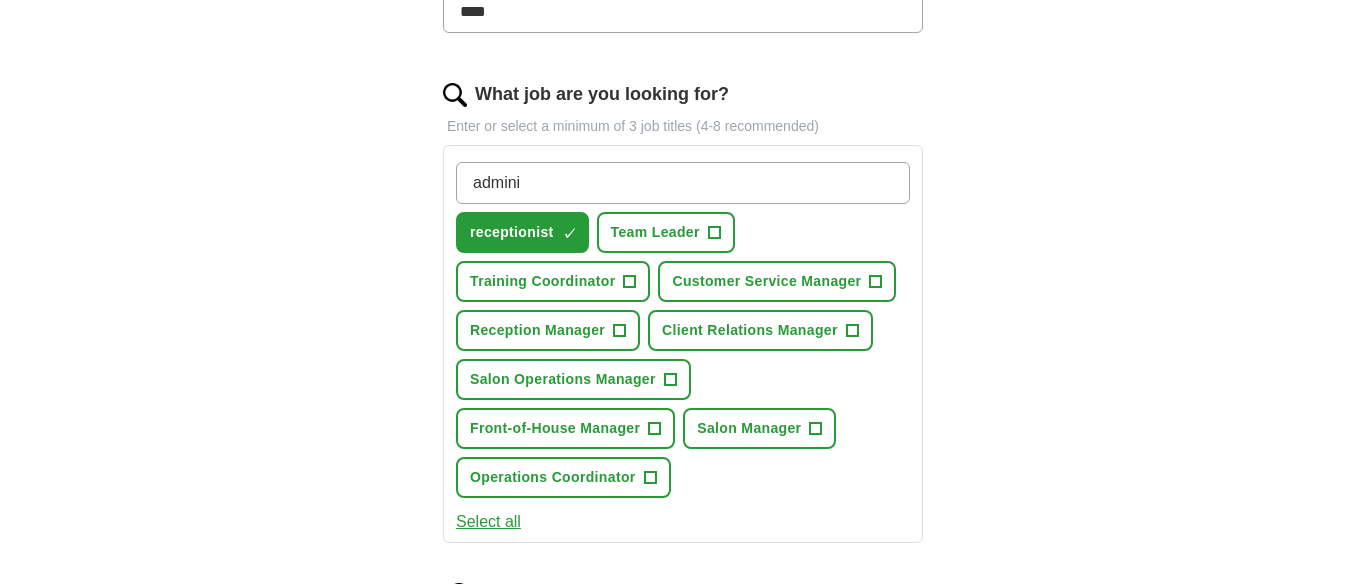 type on "admin" 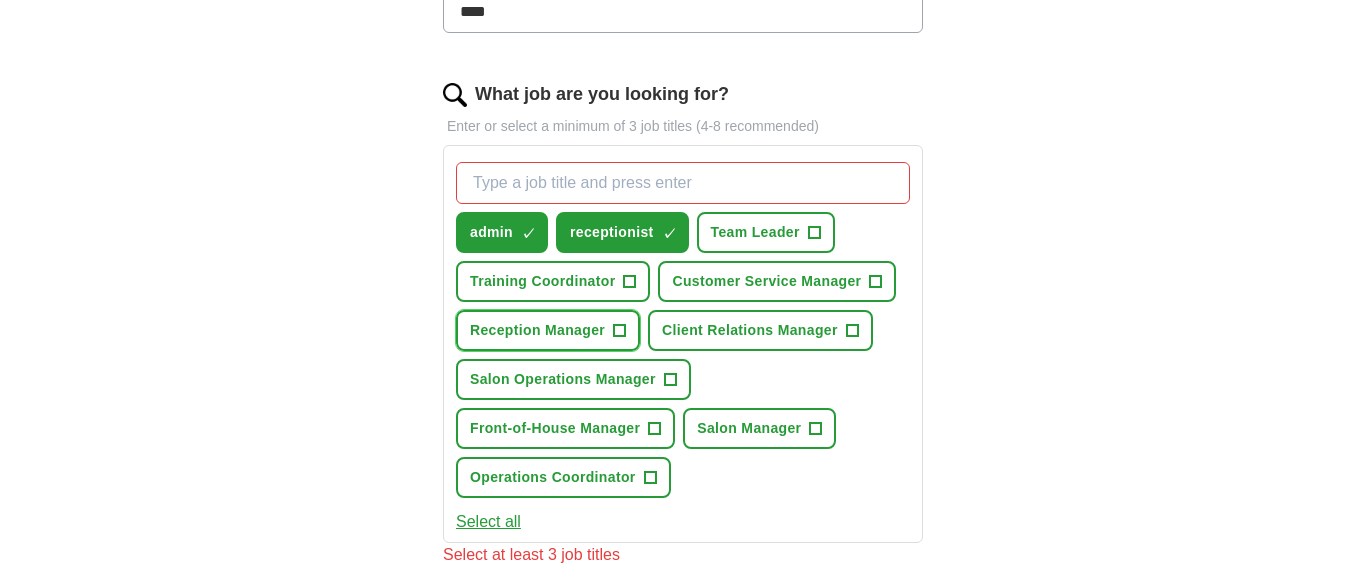 click on "+" at bounding box center (620, 331) 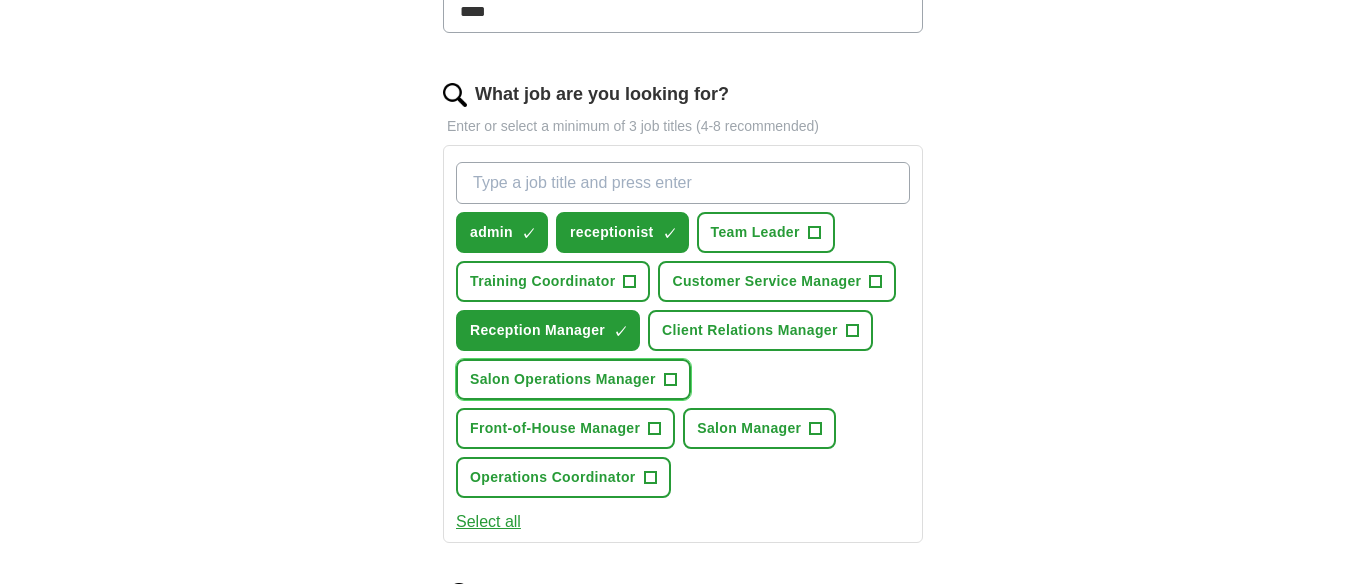 click on "+" at bounding box center [670, 380] 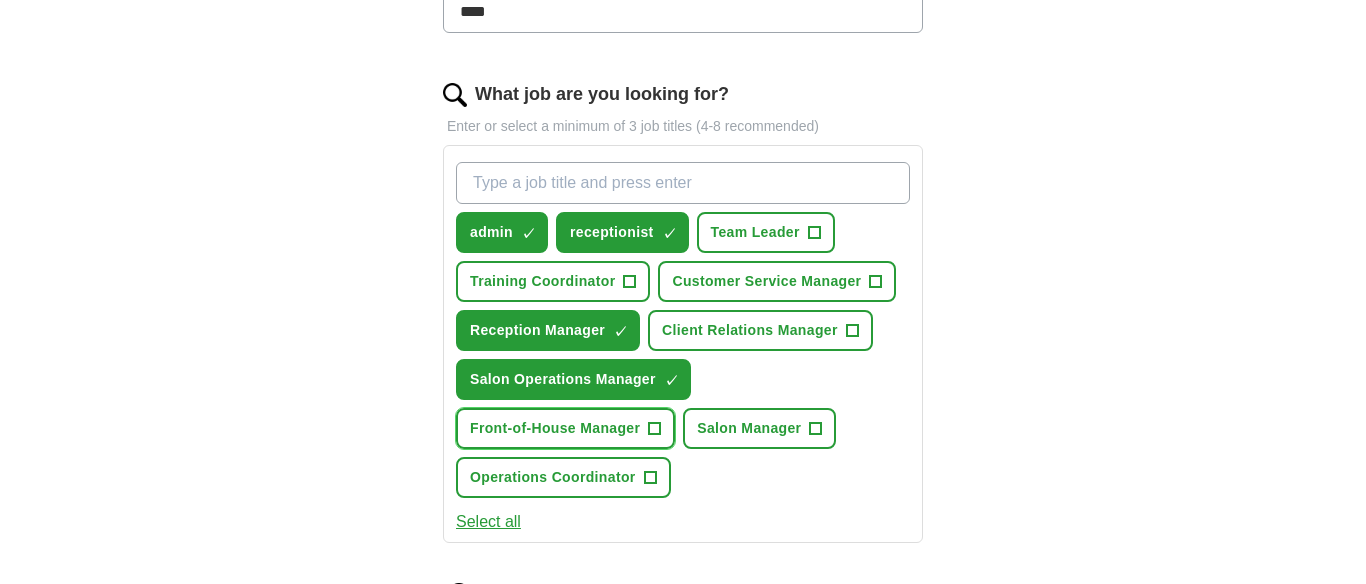 click on "Front-of-House Manager +" at bounding box center (565, 428) 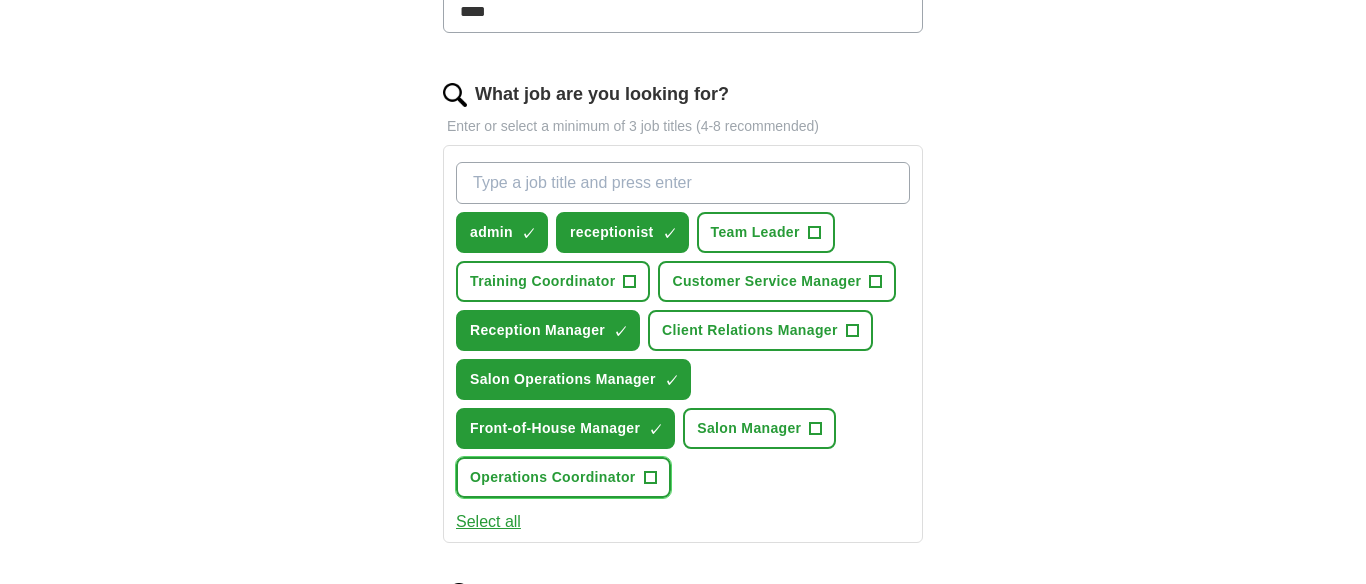 click on "+" at bounding box center [650, 478] 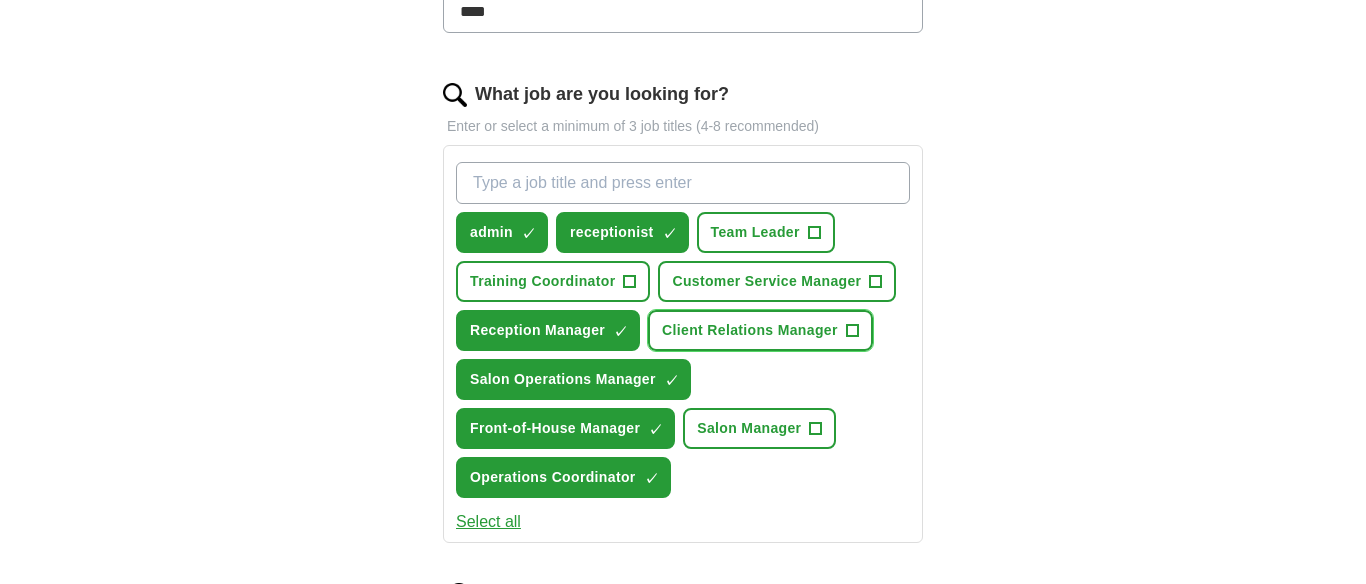 click on "+" at bounding box center [852, 331] 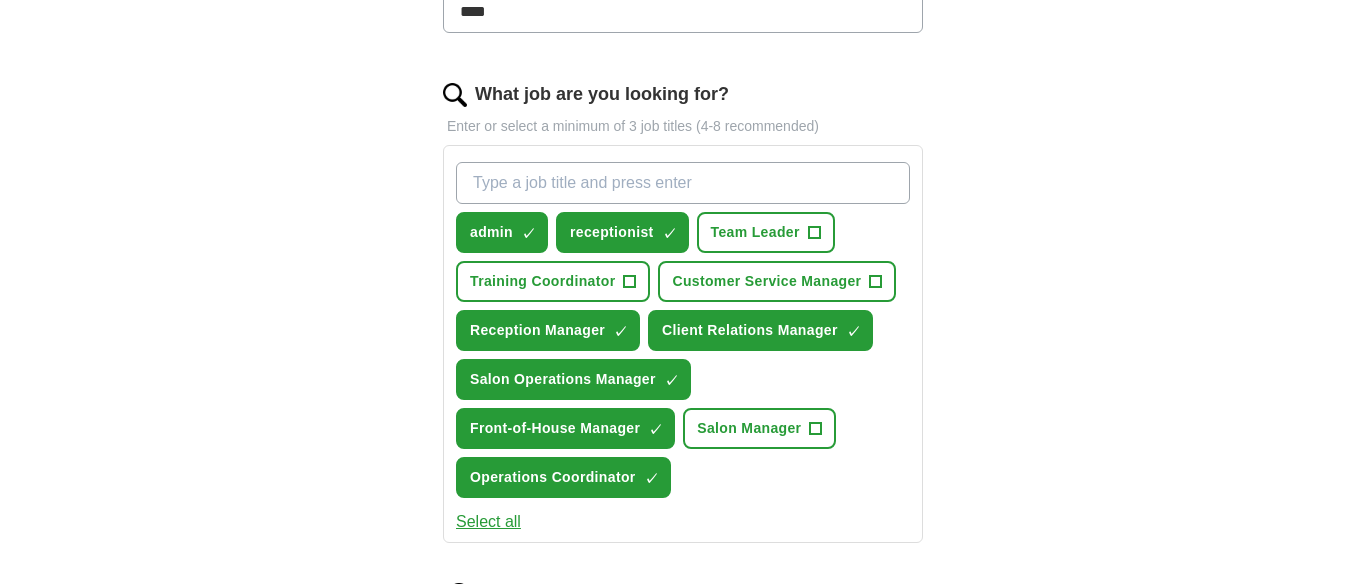 click on "What job are you looking for?" at bounding box center [683, 183] 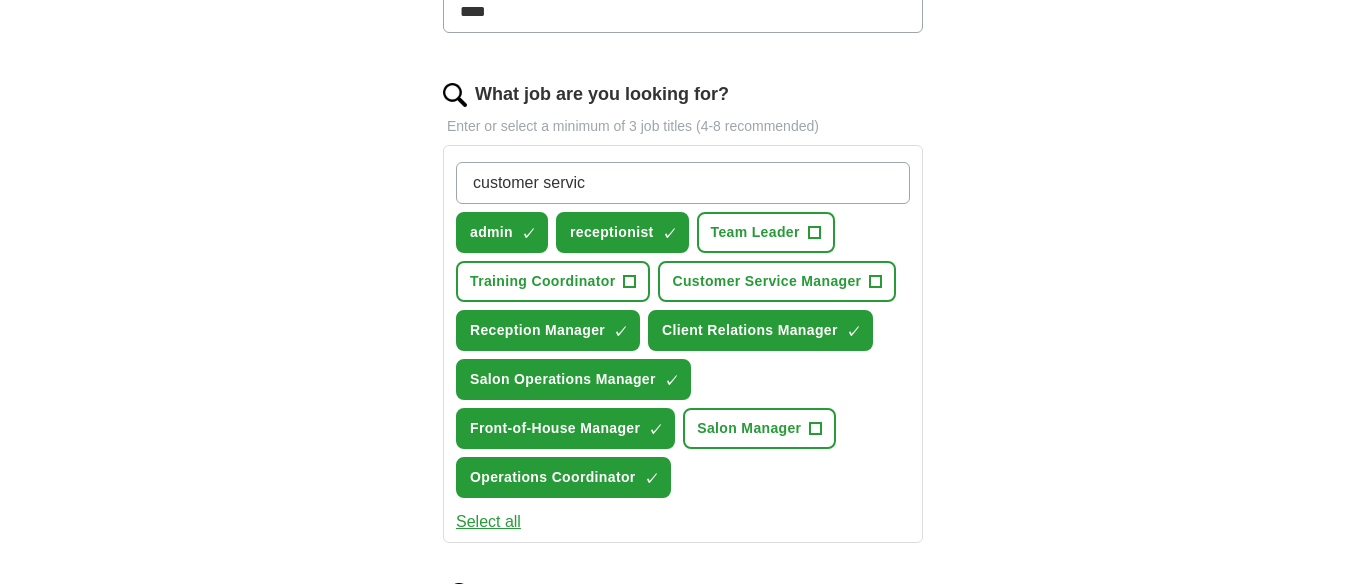 type on "customer service" 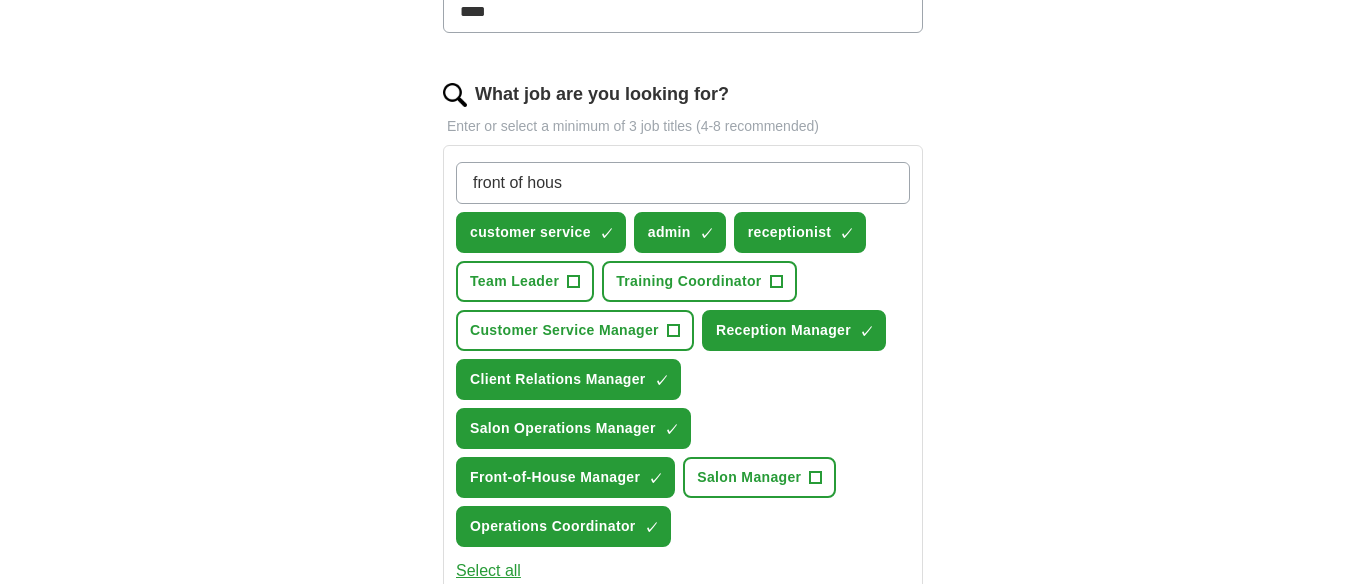 type on "front of house" 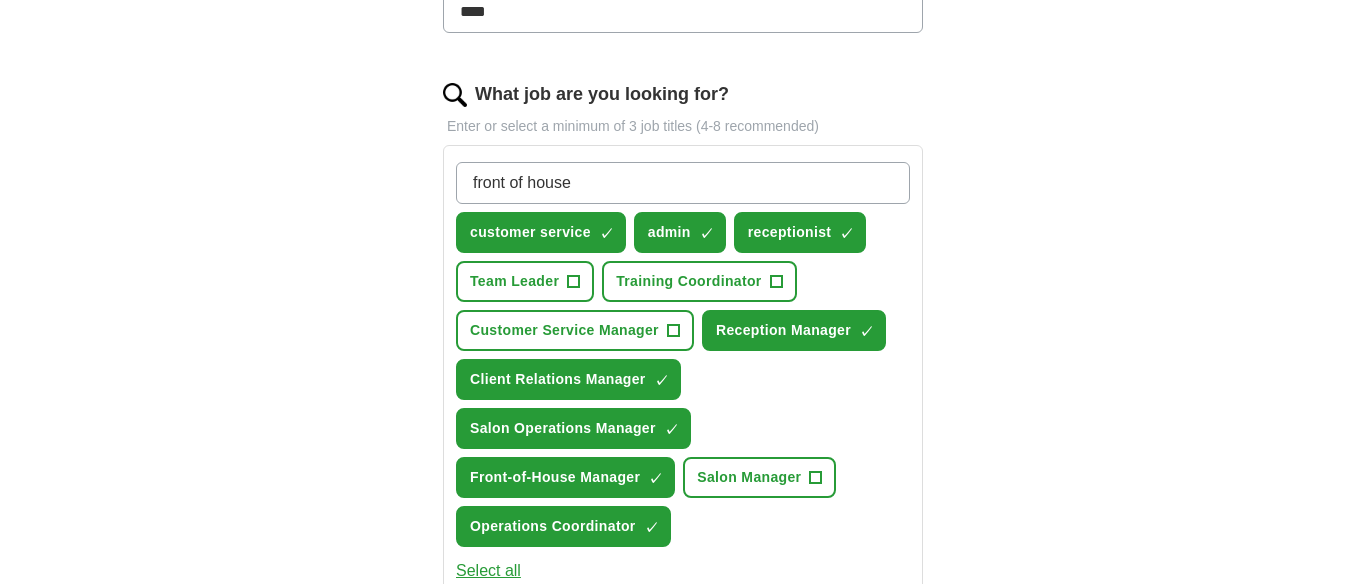 type 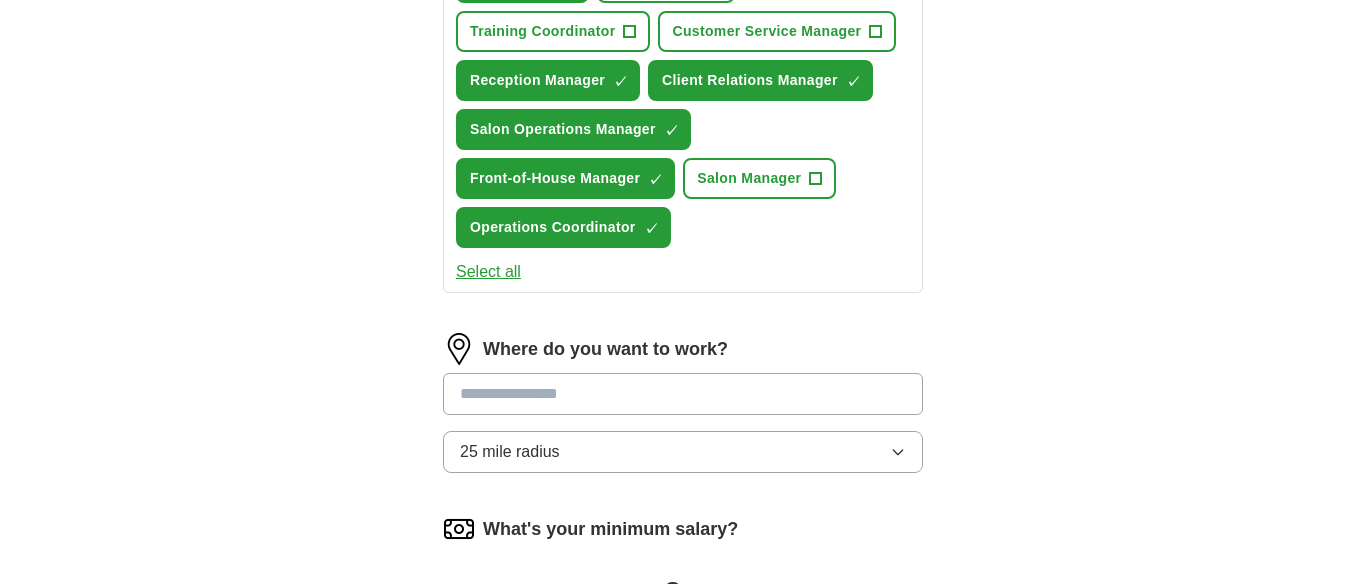 scroll, scrollTop: 910, scrollLeft: 0, axis: vertical 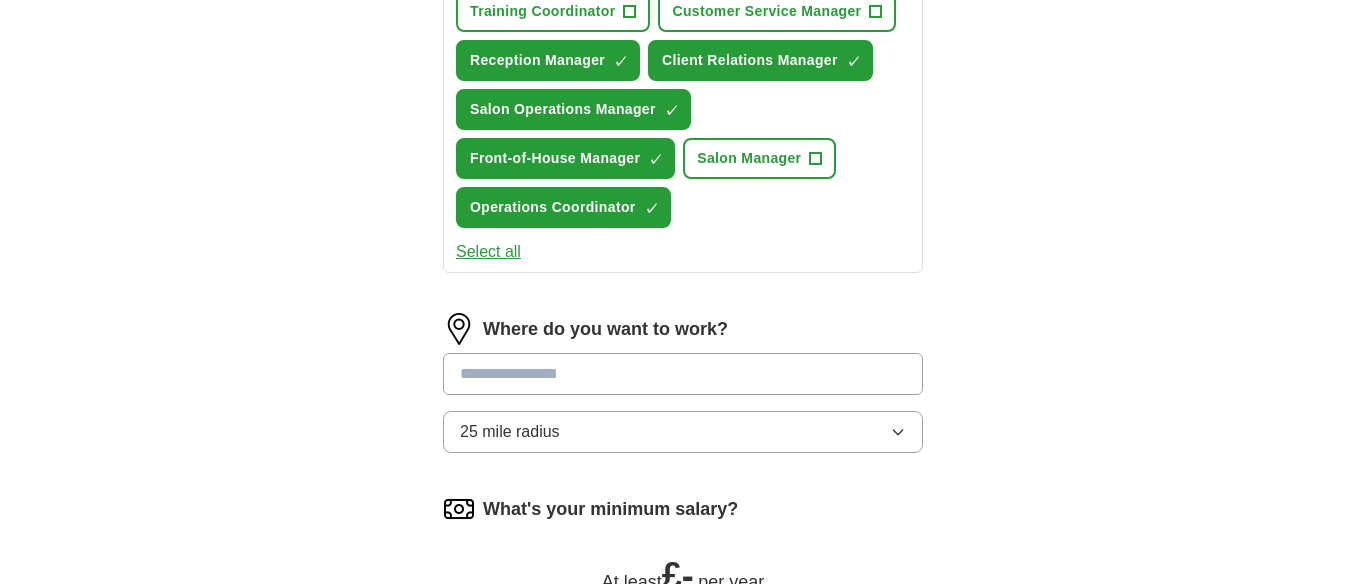 click at bounding box center (683, 374) 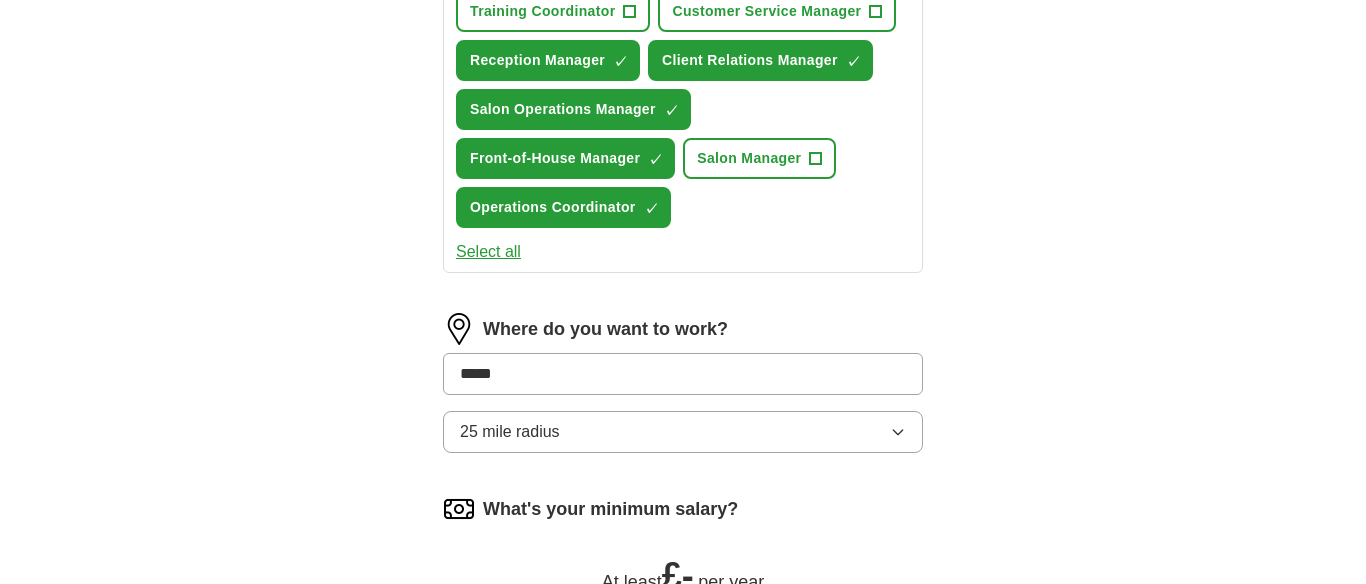 type on "******" 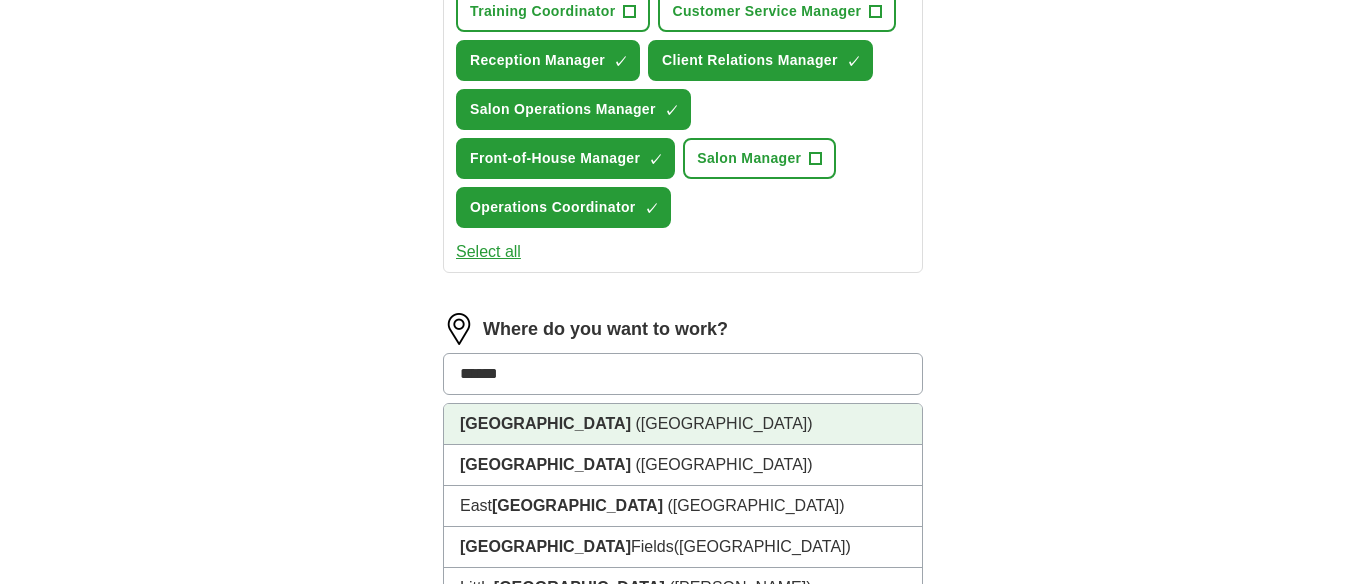 drag, startPoint x: 610, startPoint y: 443, endPoint x: 599, endPoint y: 443, distance: 11 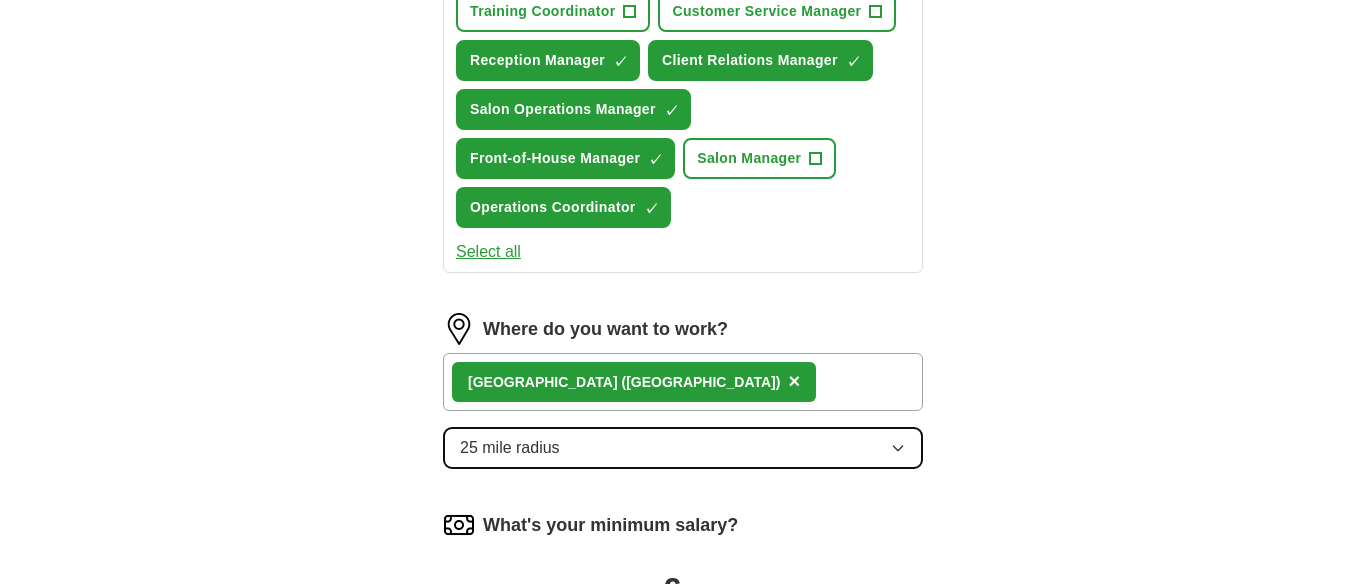 click on "25 mile radius" at bounding box center [683, 448] 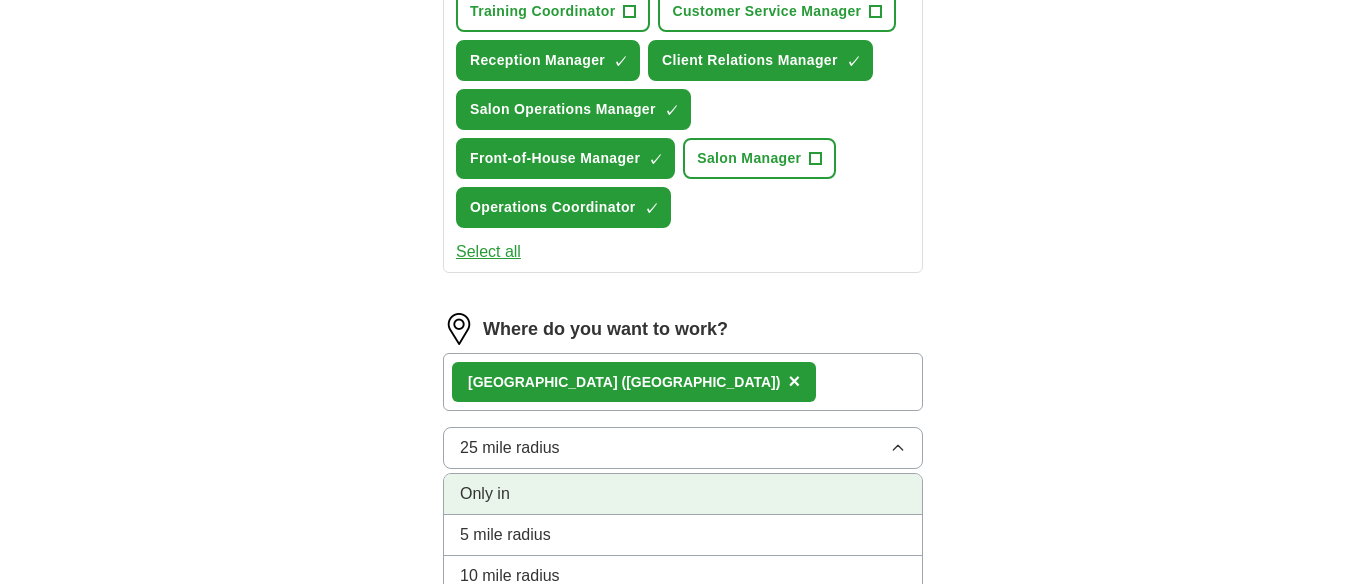 click on "Only in" at bounding box center [683, 494] 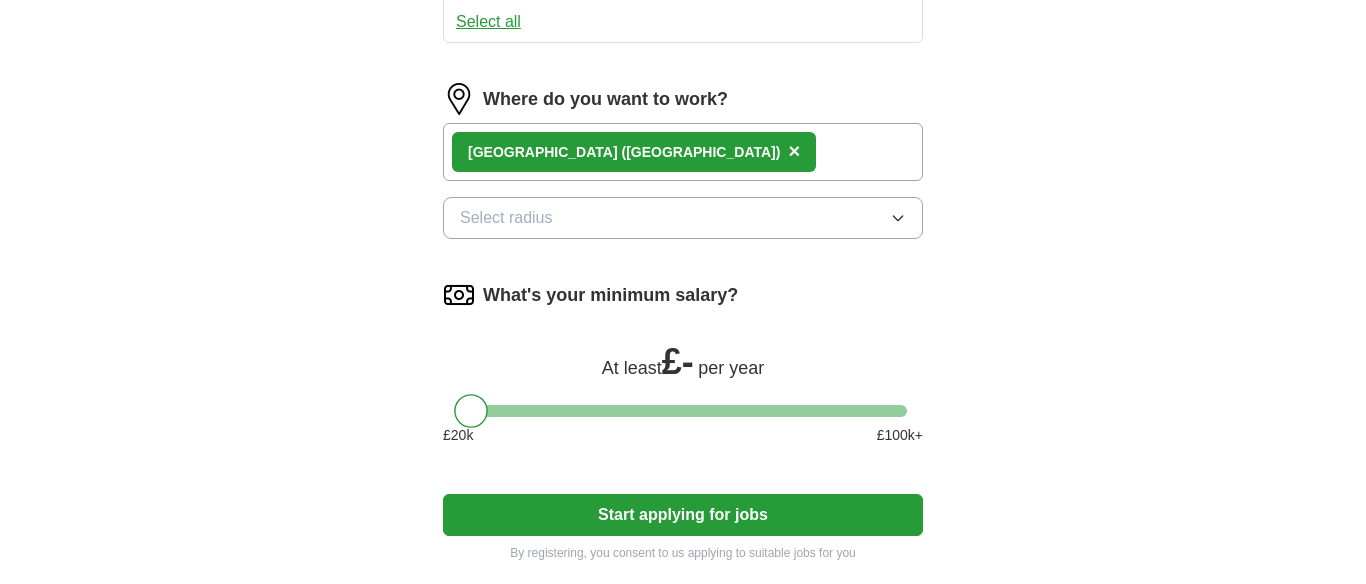 scroll, scrollTop: 1145, scrollLeft: 0, axis: vertical 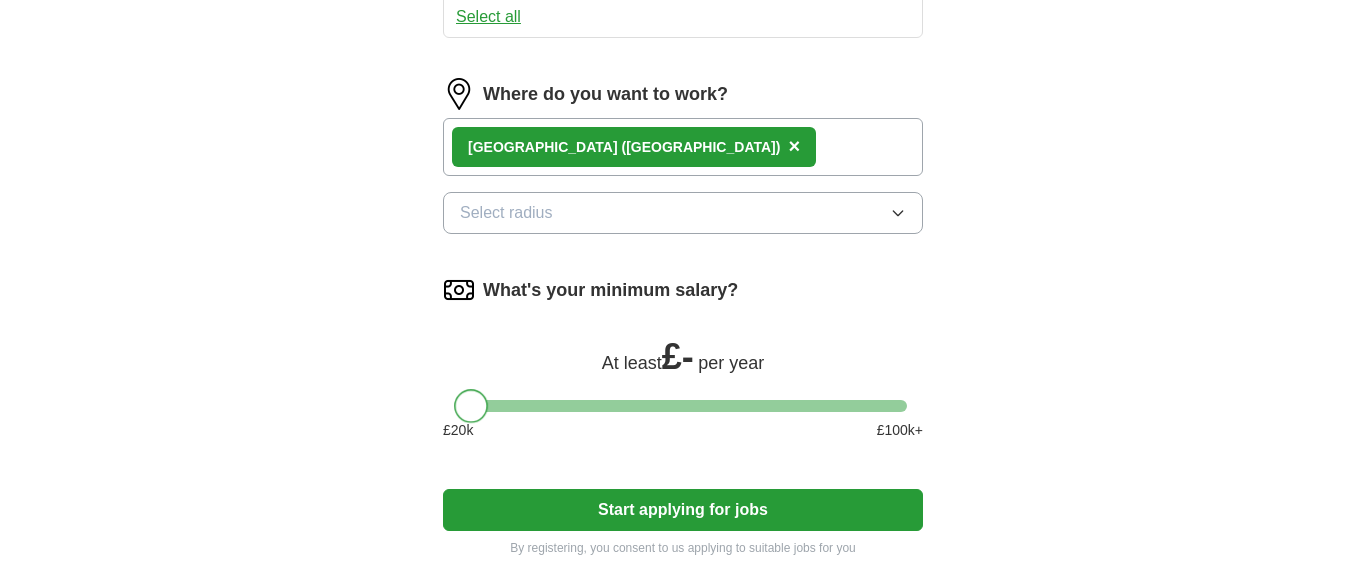 drag, startPoint x: 470, startPoint y: 412, endPoint x: 453, endPoint y: 412, distance: 17 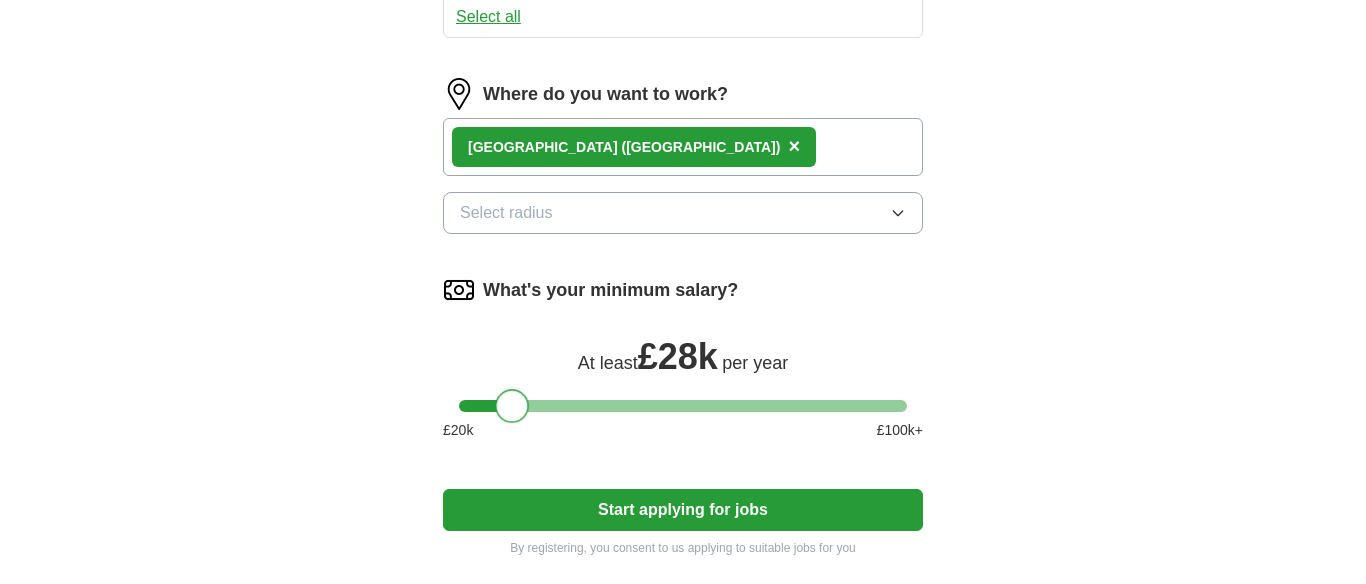 drag, startPoint x: 465, startPoint y: 411, endPoint x: 508, endPoint y: 418, distance: 43.56604 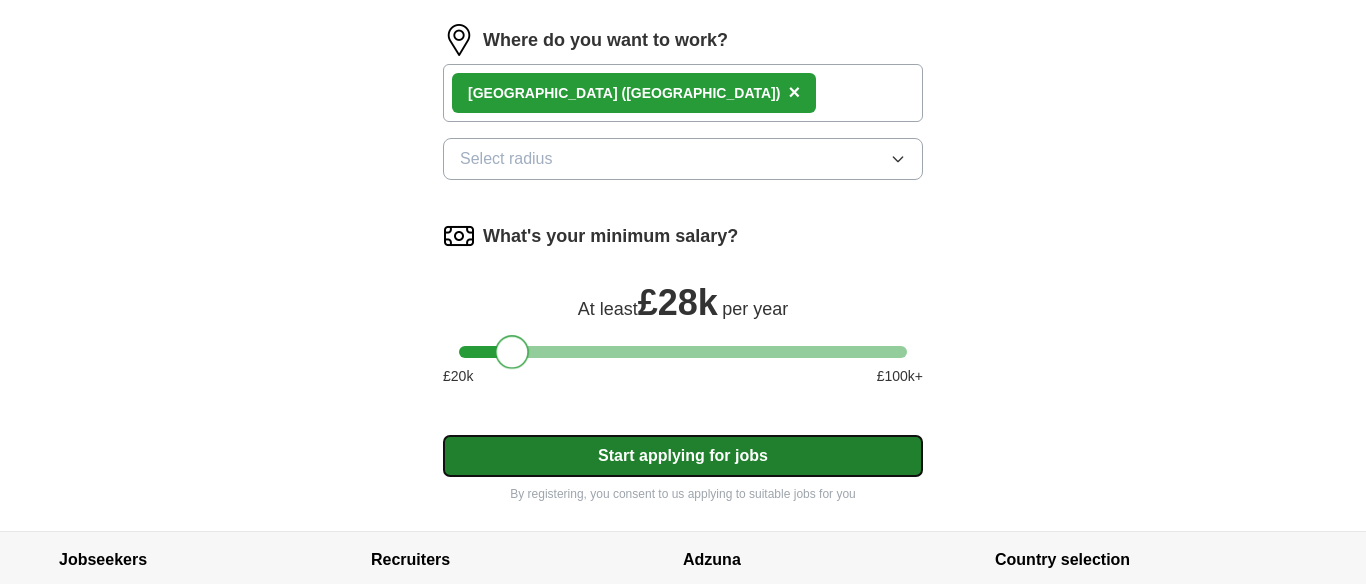 click on "Start applying for jobs" at bounding box center (683, 456) 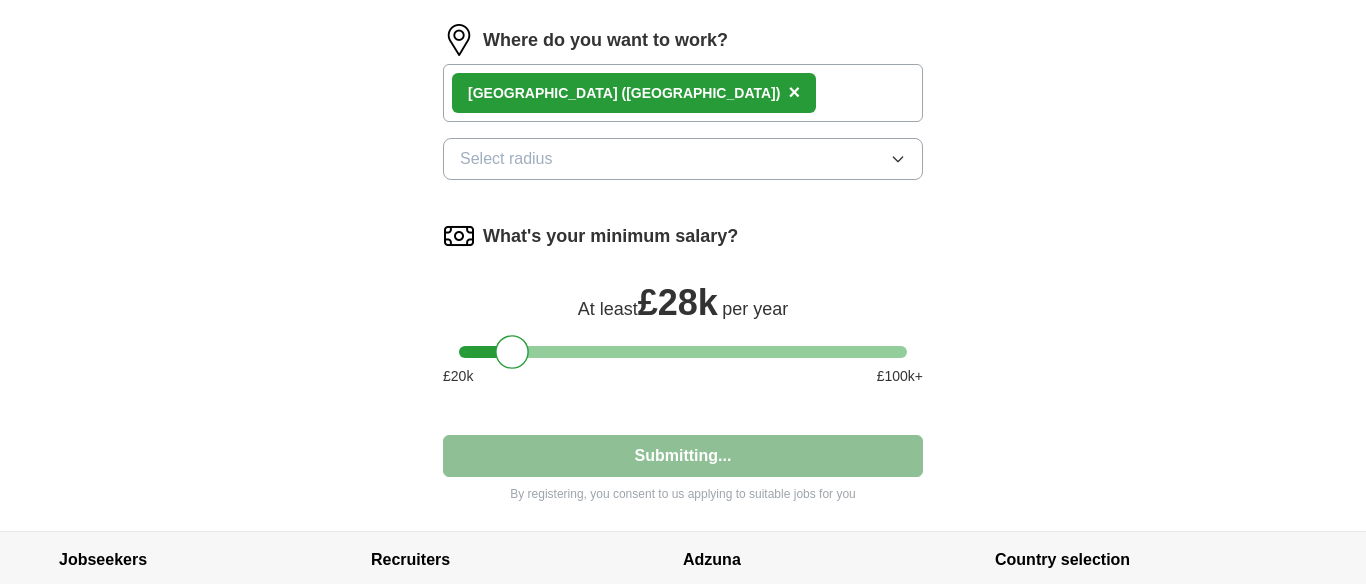 select on "**" 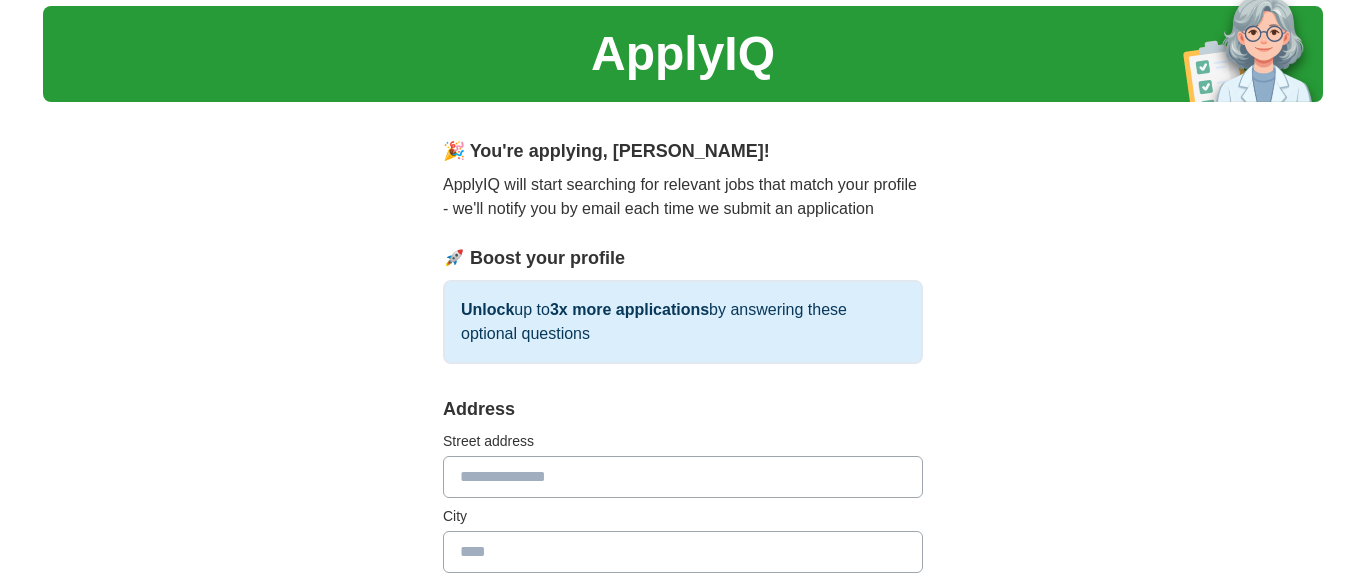 scroll, scrollTop: 81, scrollLeft: 0, axis: vertical 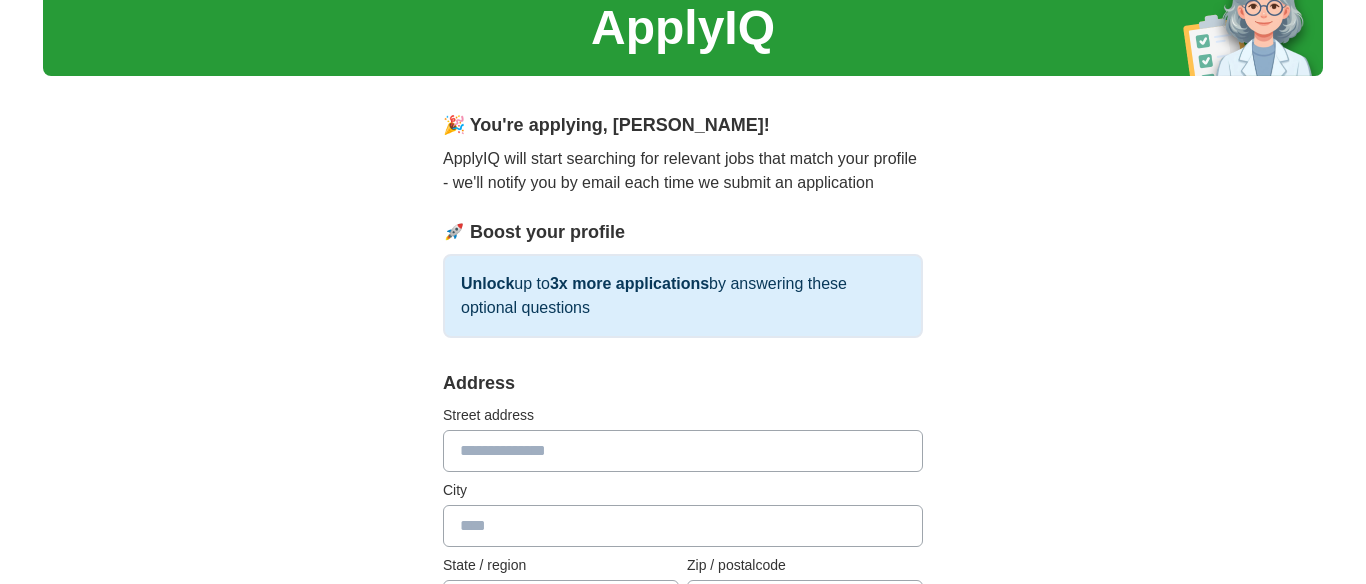click at bounding box center (683, 451) 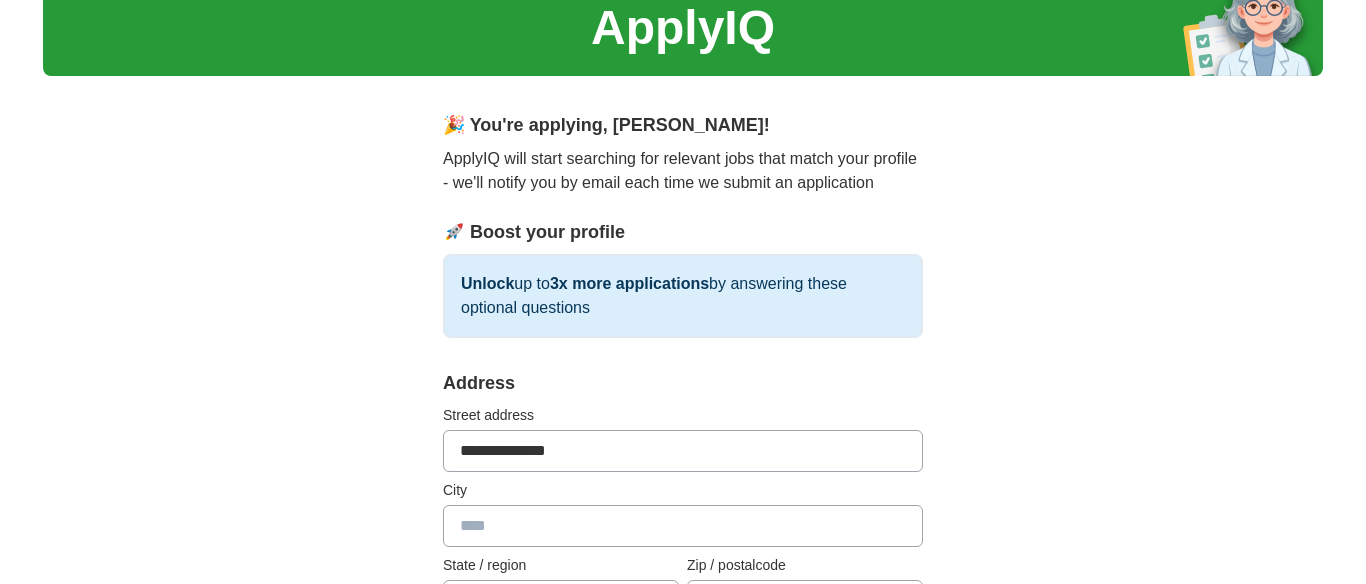 type on "******" 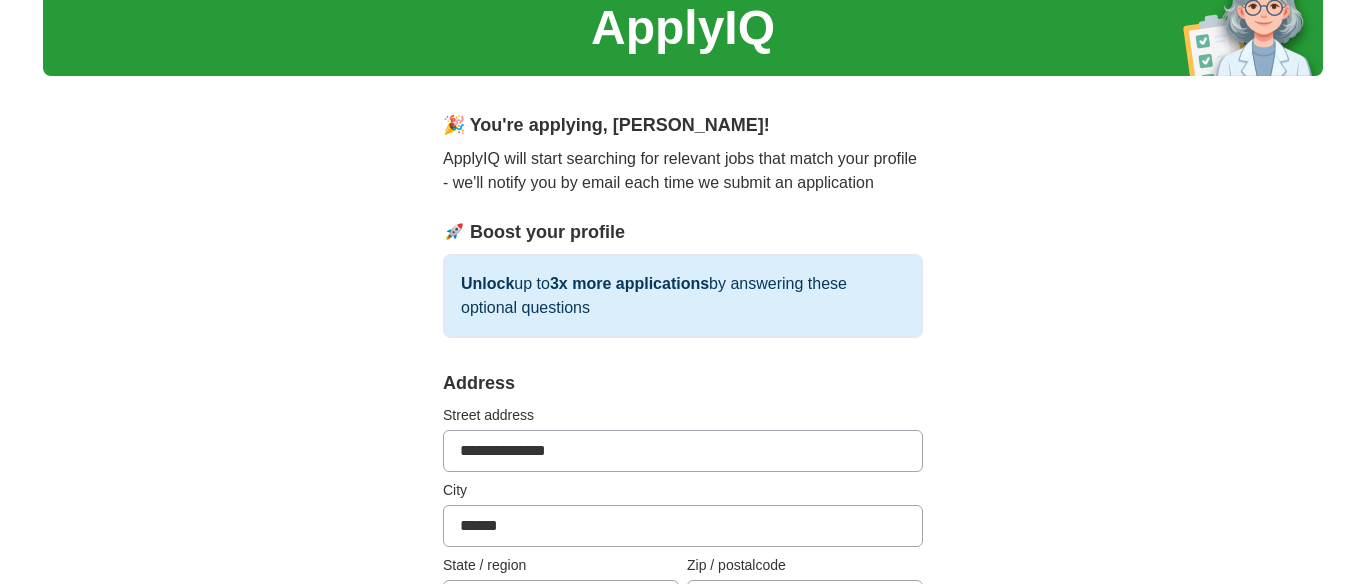 type on "********" 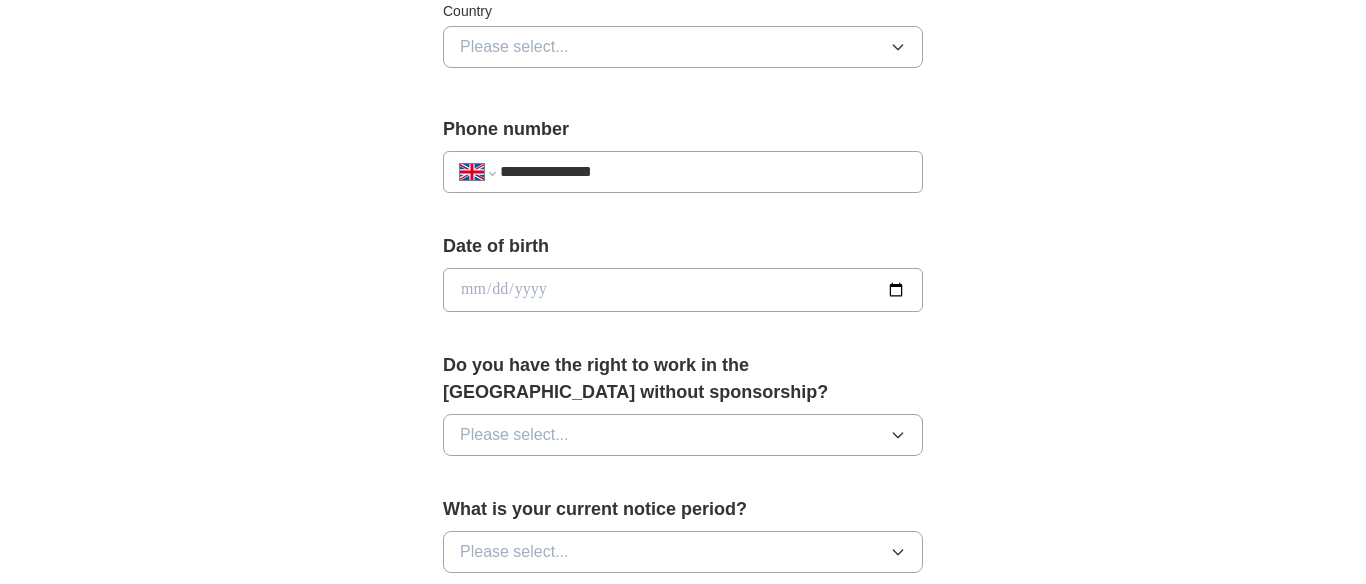 scroll, scrollTop: 715, scrollLeft: 0, axis: vertical 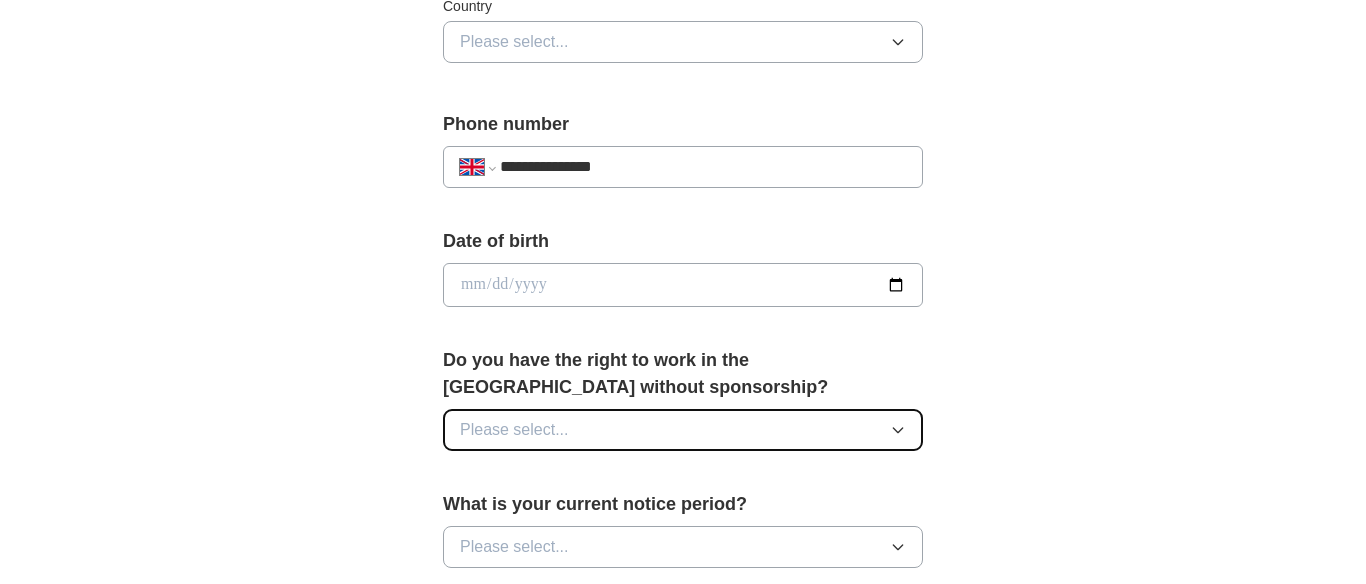 click on "Please select..." at bounding box center [514, 430] 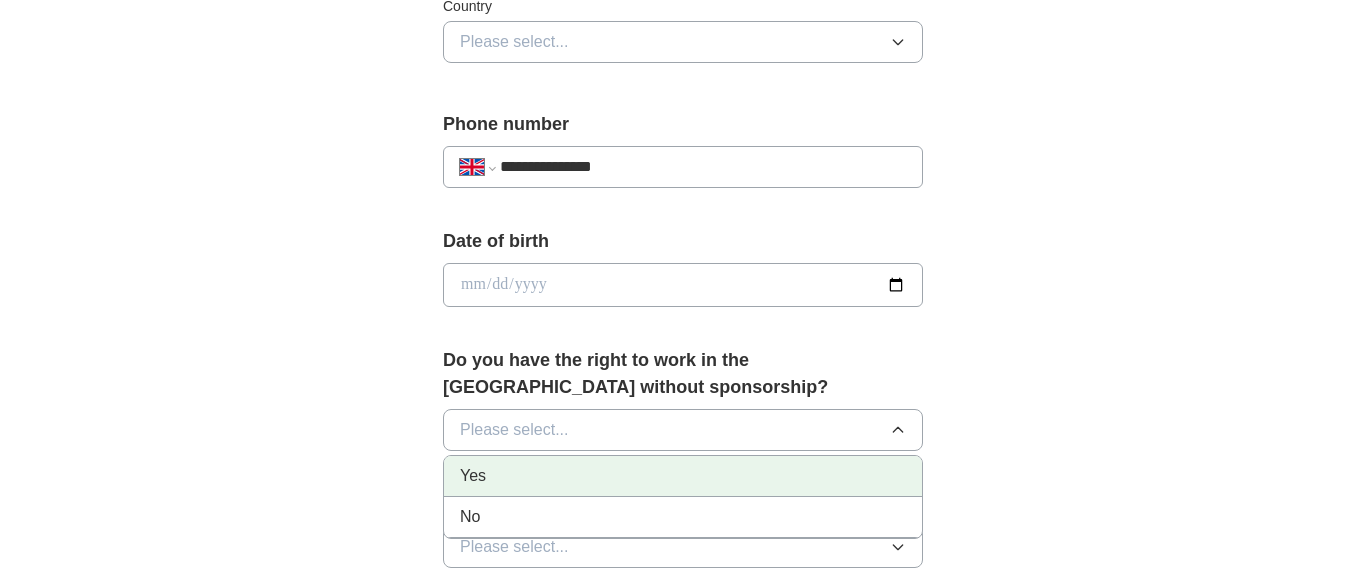 click on "Yes" at bounding box center (683, 476) 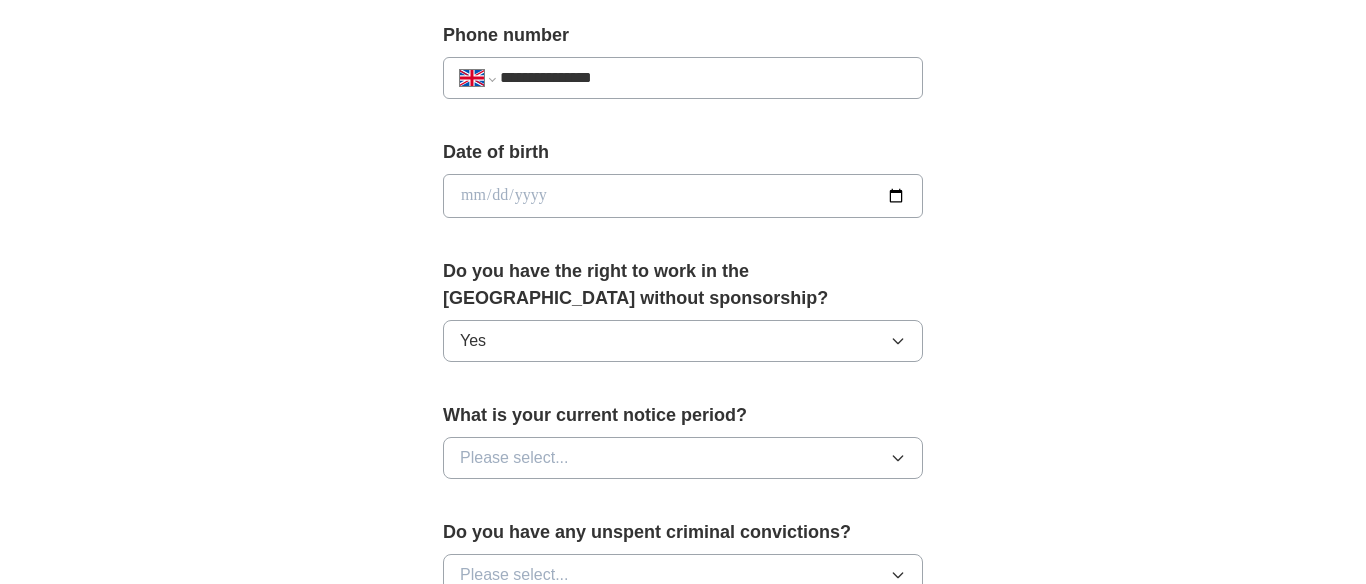 scroll, scrollTop: 816, scrollLeft: 0, axis: vertical 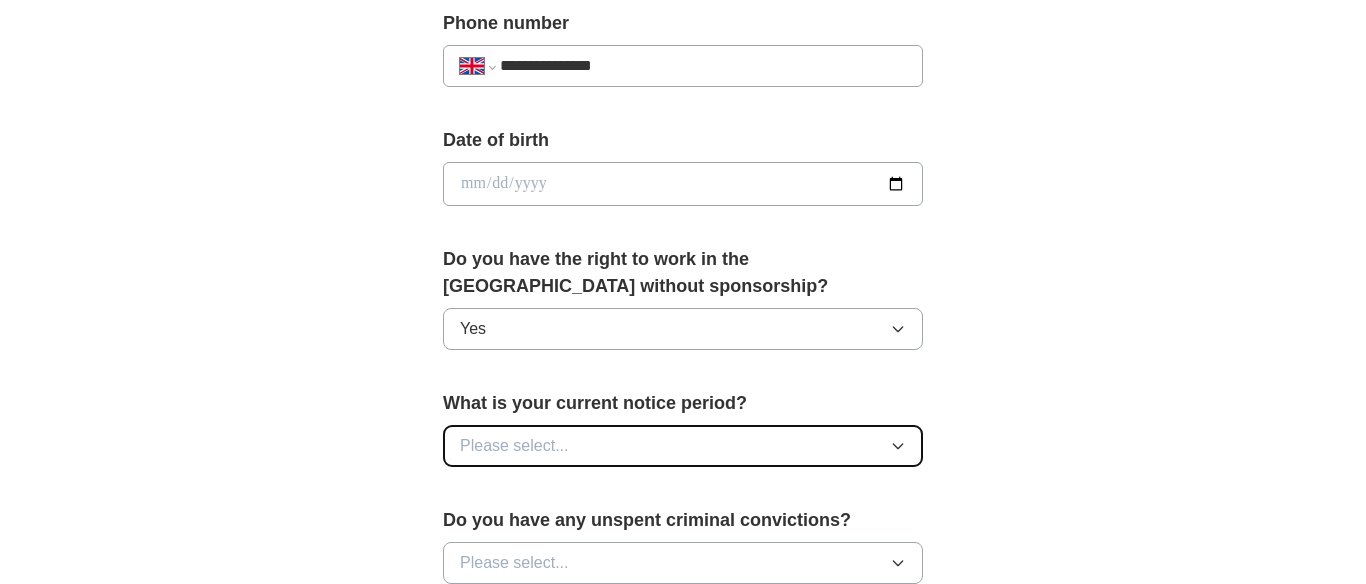 click on "Please select..." at bounding box center (683, 446) 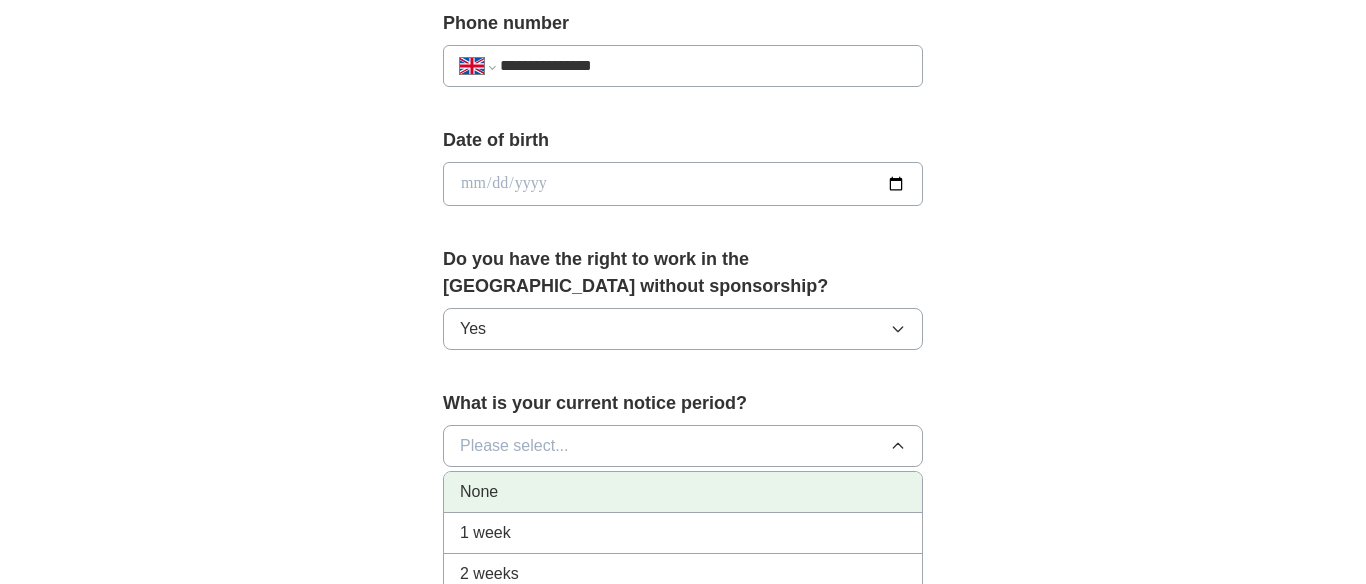 click on "None" at bounding box center [683, 492] 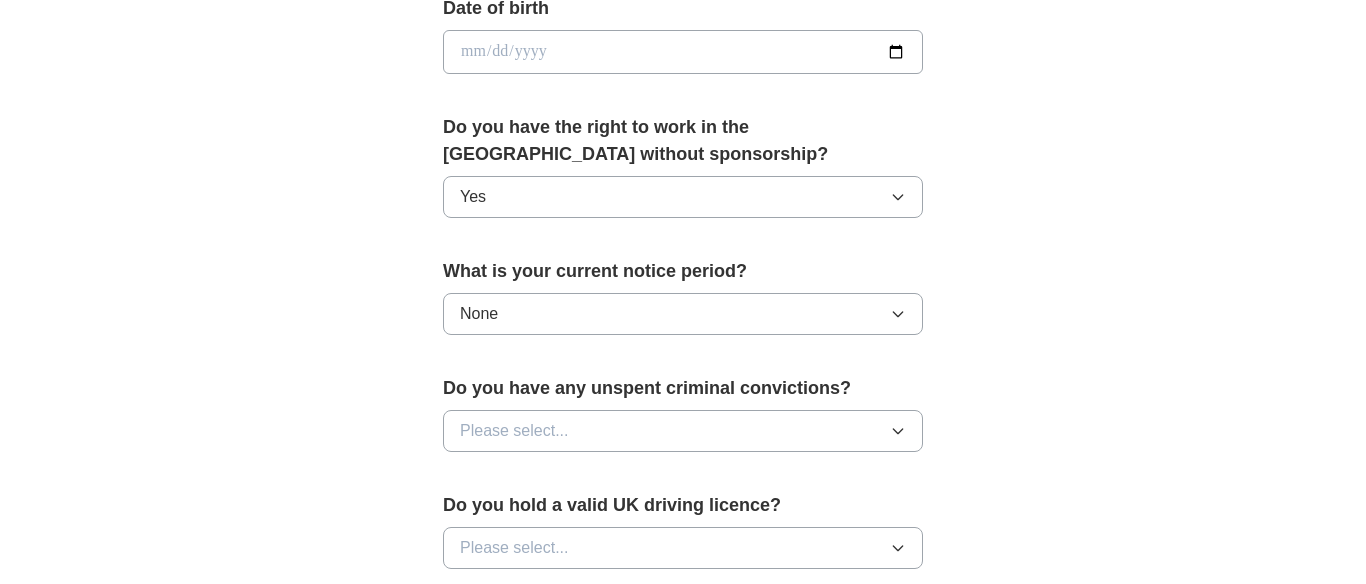 scroll, scrollTop: 961, scrollLeft: 0, axis: vertical 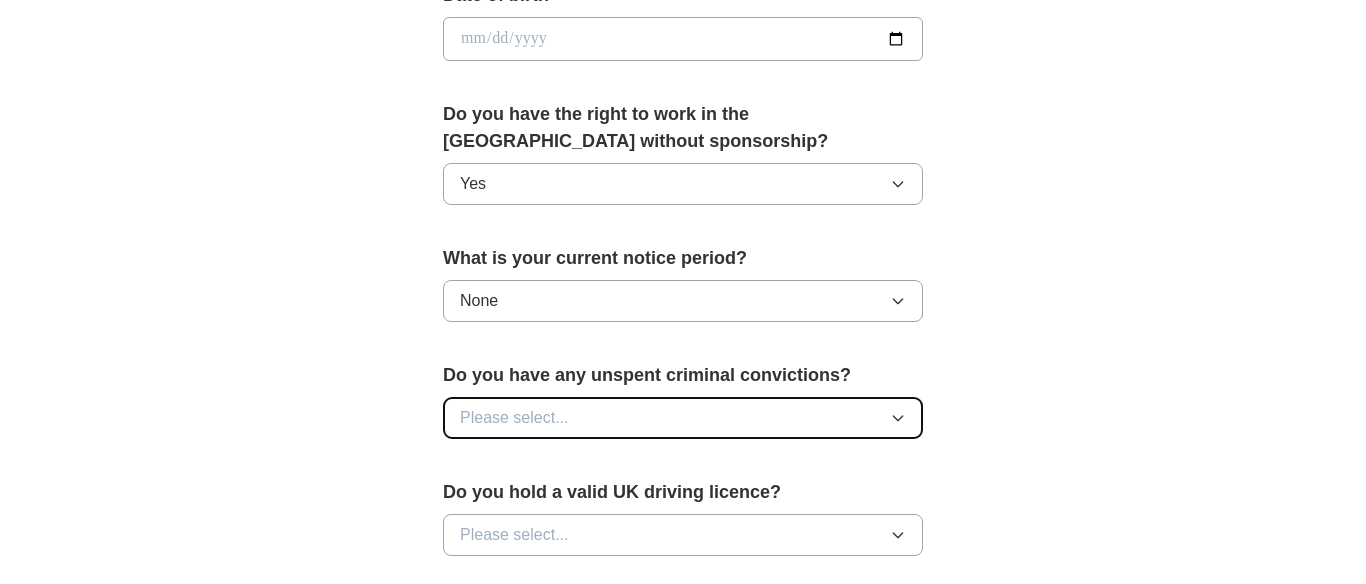 click on "Please select..." at bounding box center (683, 418) 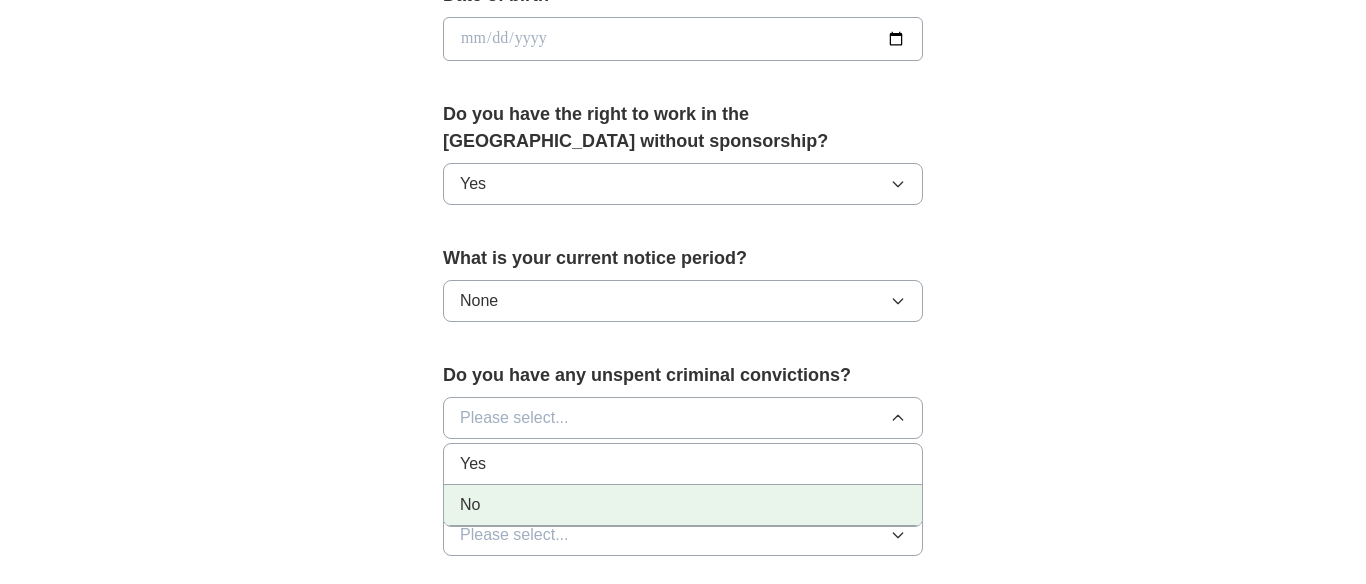 click on "No" at bounding box center [683, 505] 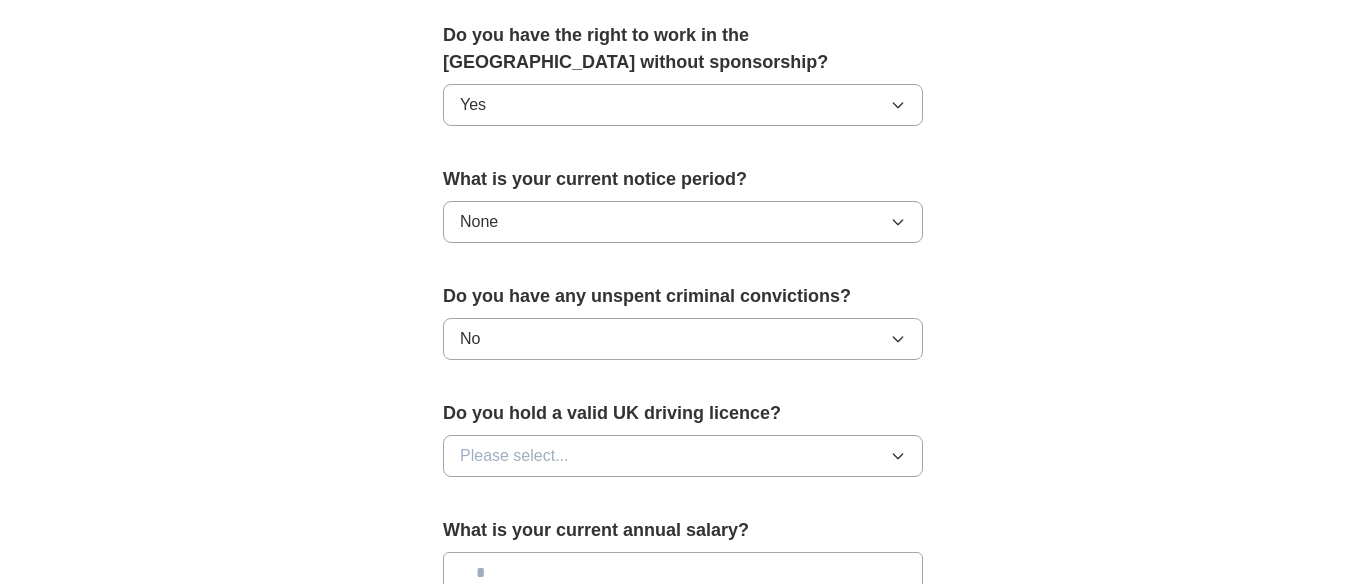 scroll, scrollTop: 1041, scrollLeft: 0, axis: vertical 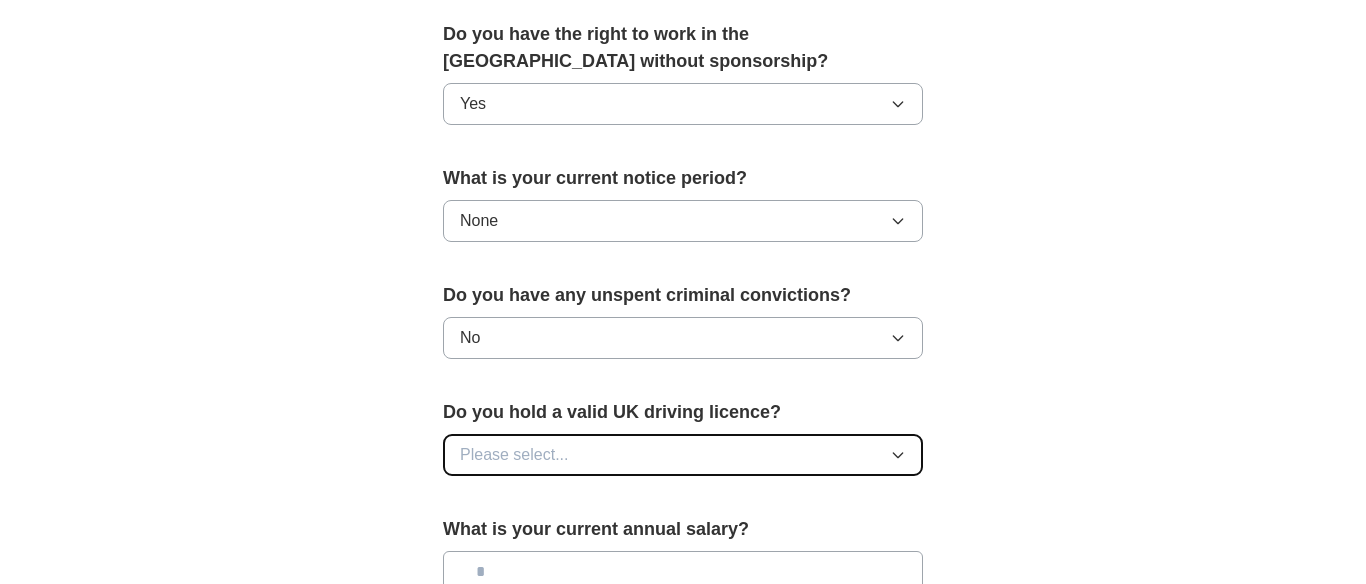 click on "Please select..." at bounding box center (683, 455) 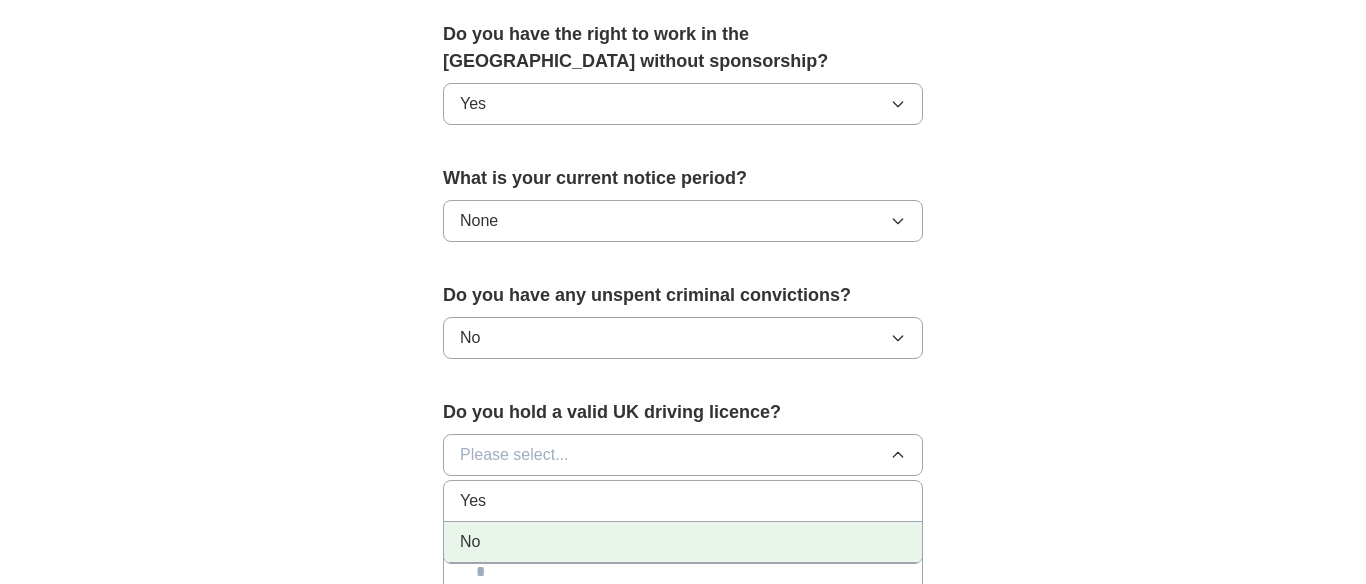 click on "No" at bounding box center (683, 542) 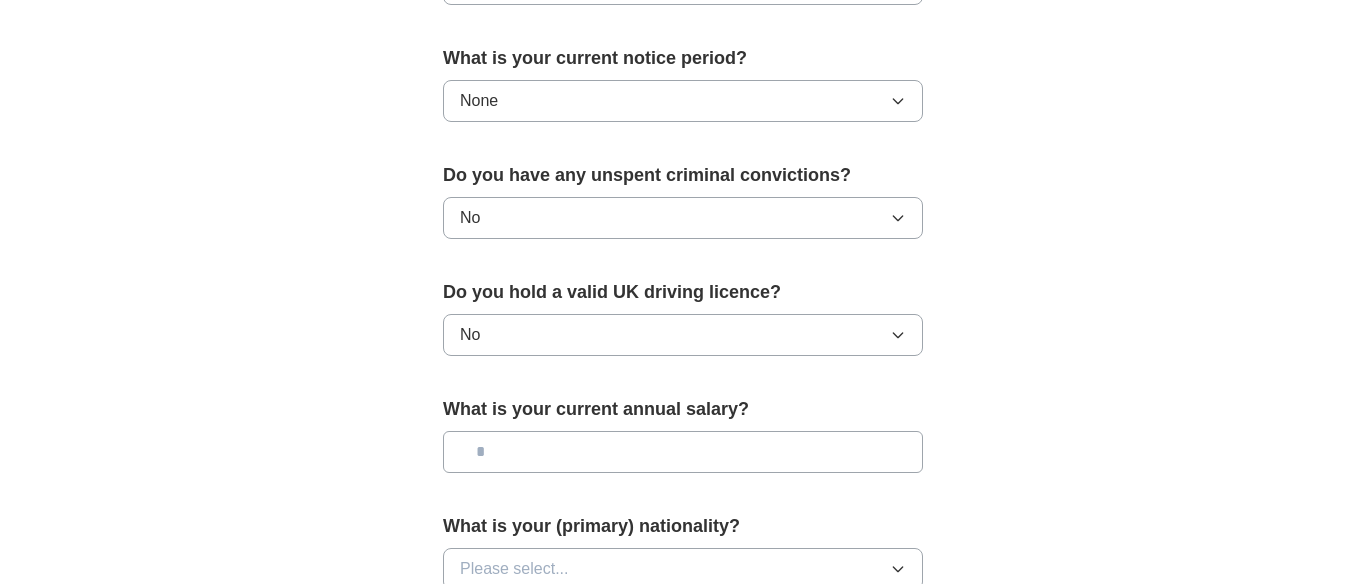 scroll, scrollTop: 1176, scrollLeft: 0, axis: vertical 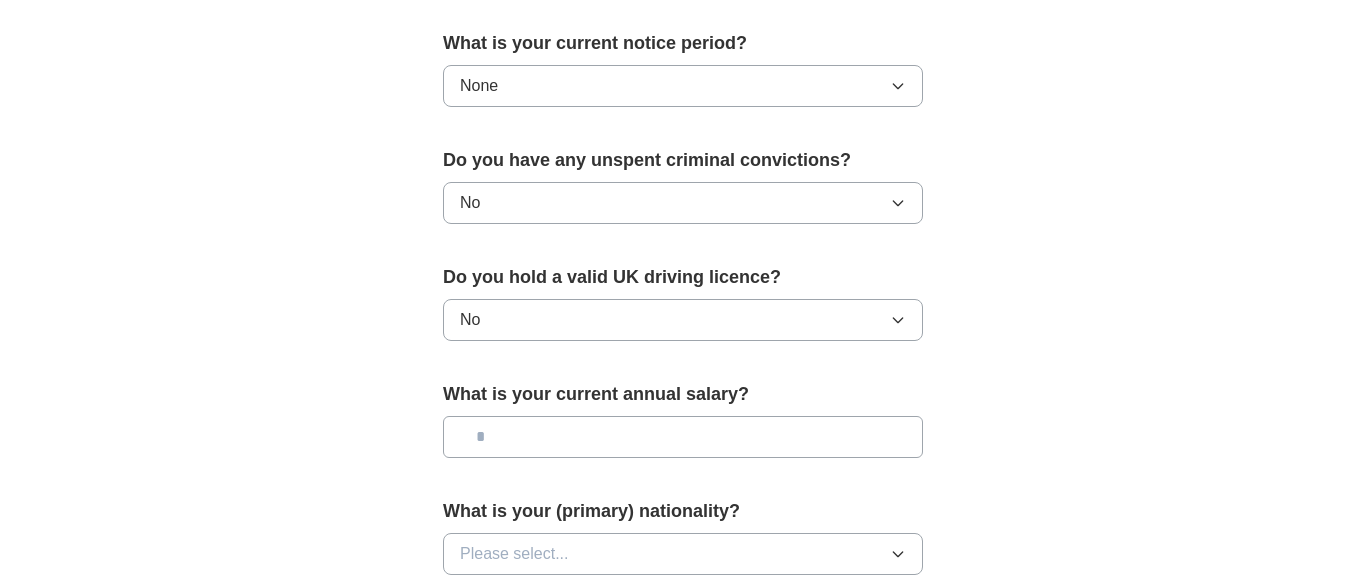 click at bounding box center [683, 437] 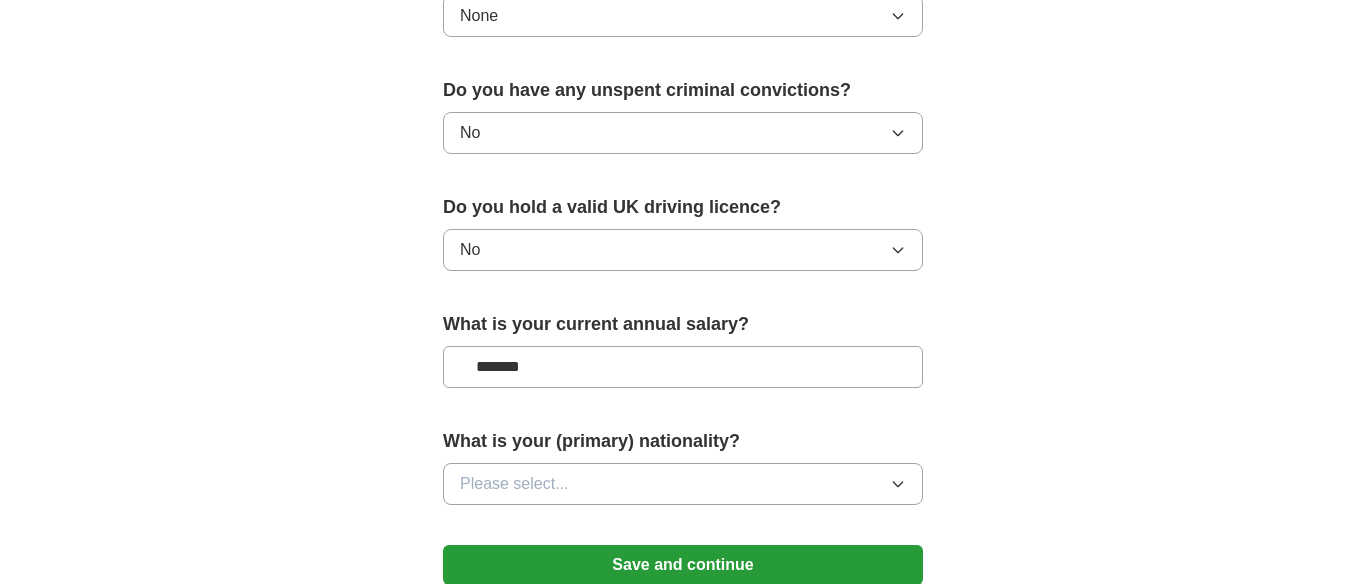 scroll, scrollTop: 1303, scrollLeft: 0, axis: vertical 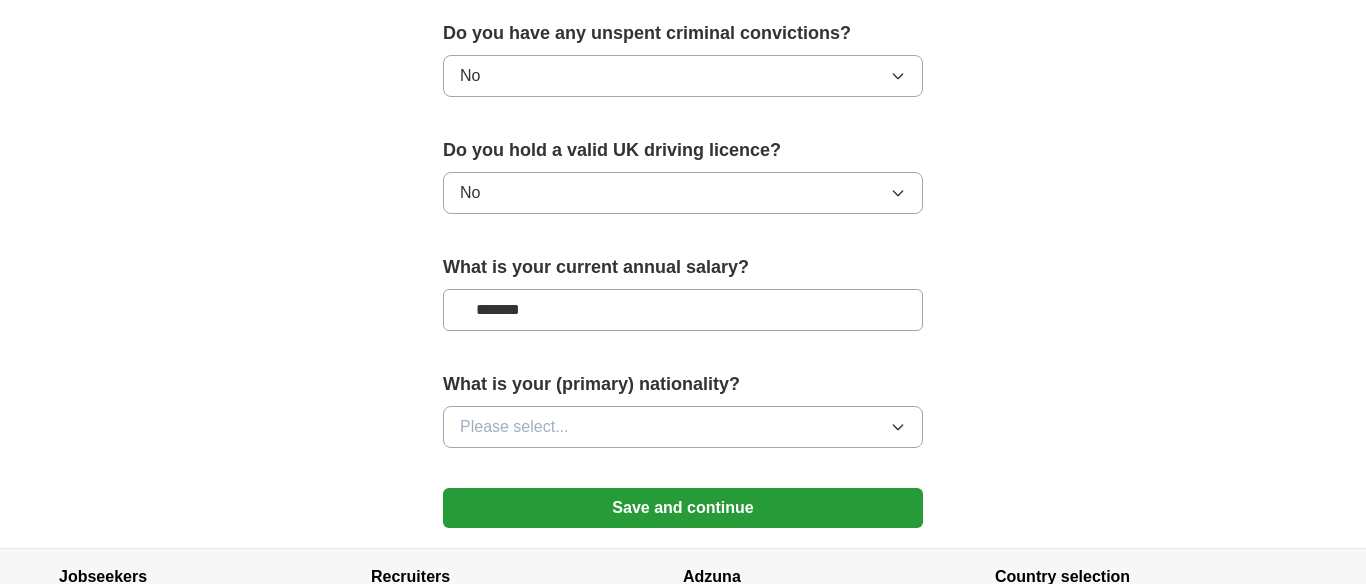 type on "*******" 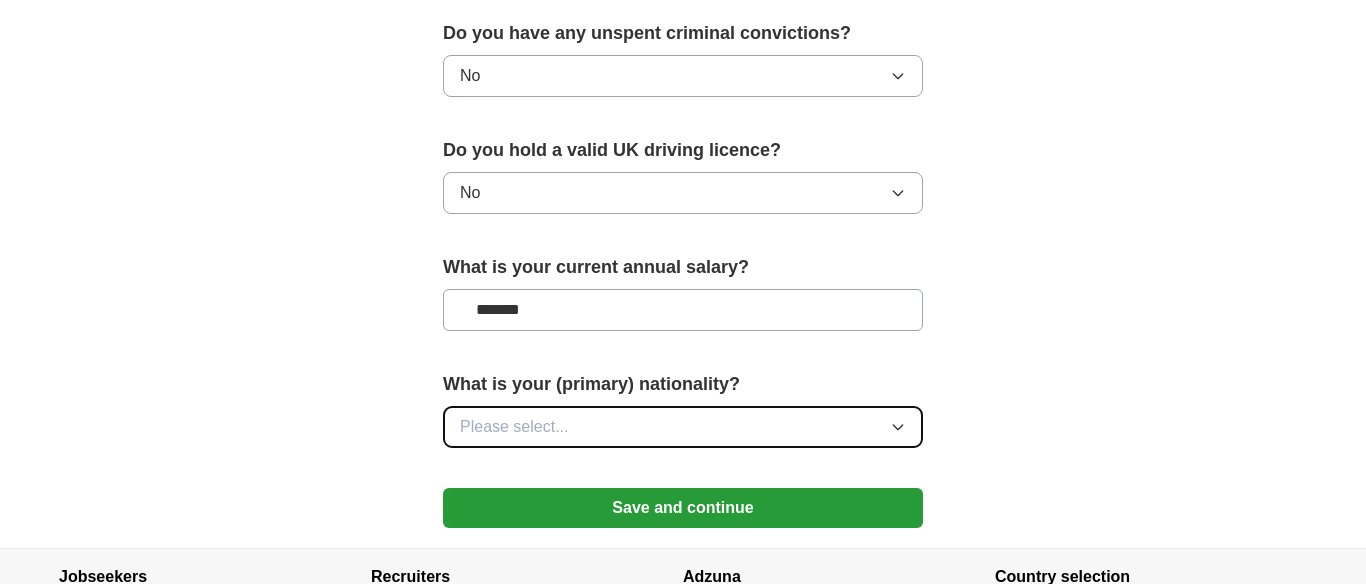 click on "Please select..." at bounding box center [683, 427] 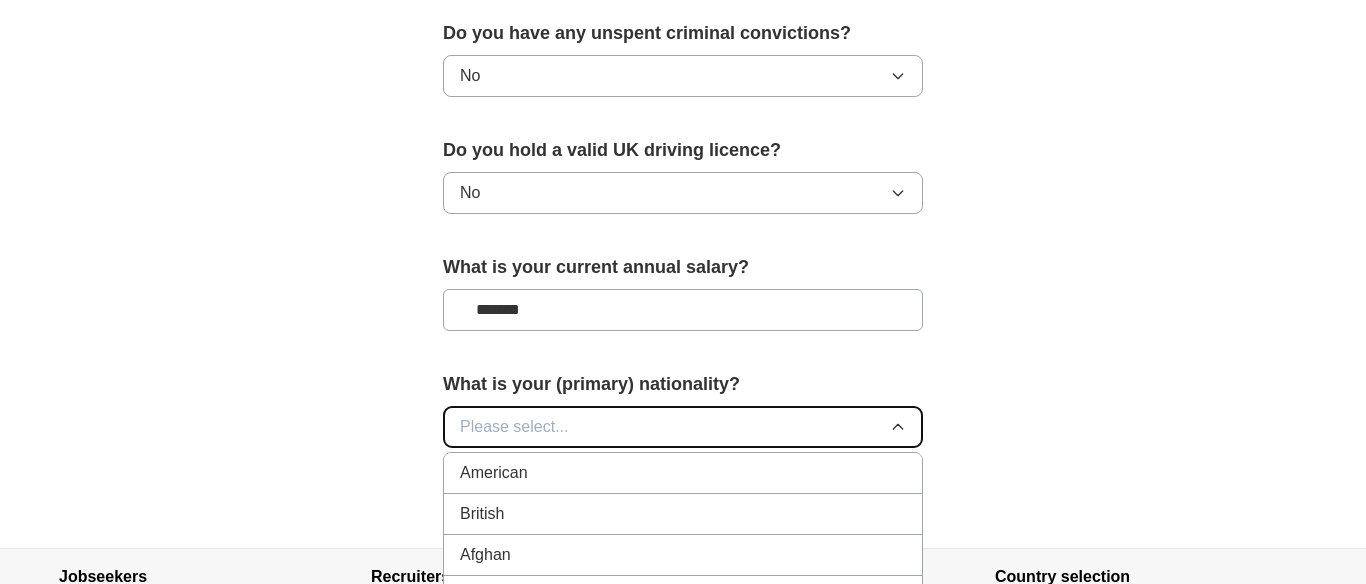 type 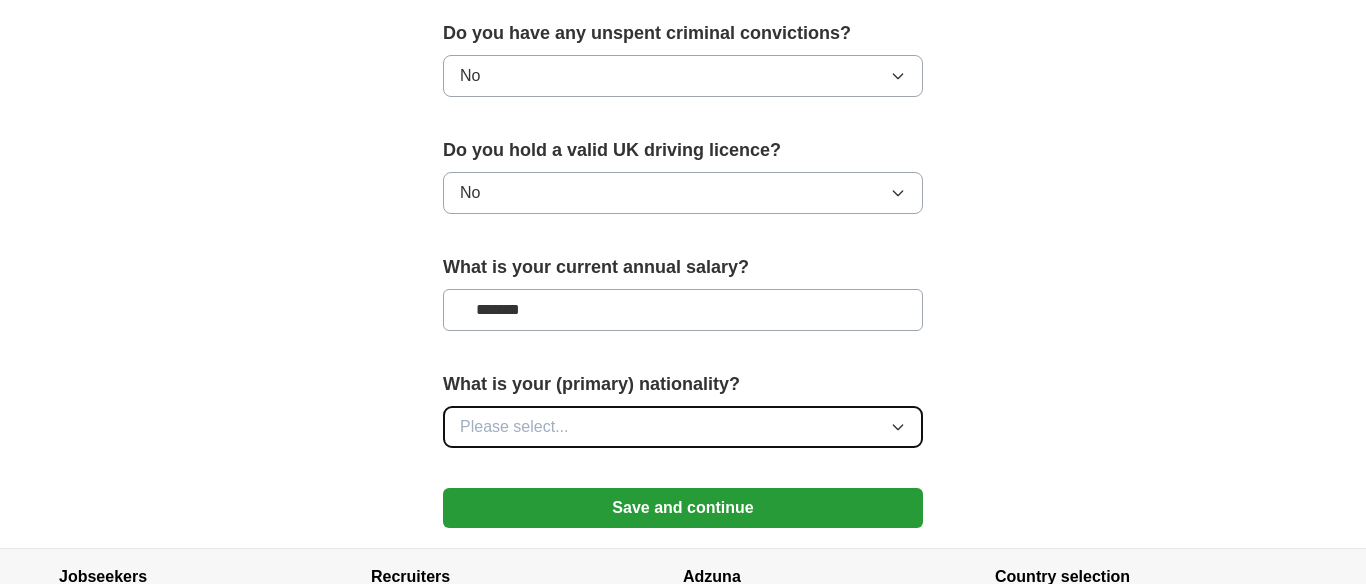 click on "Please select..." at bounding box center [683, 427] 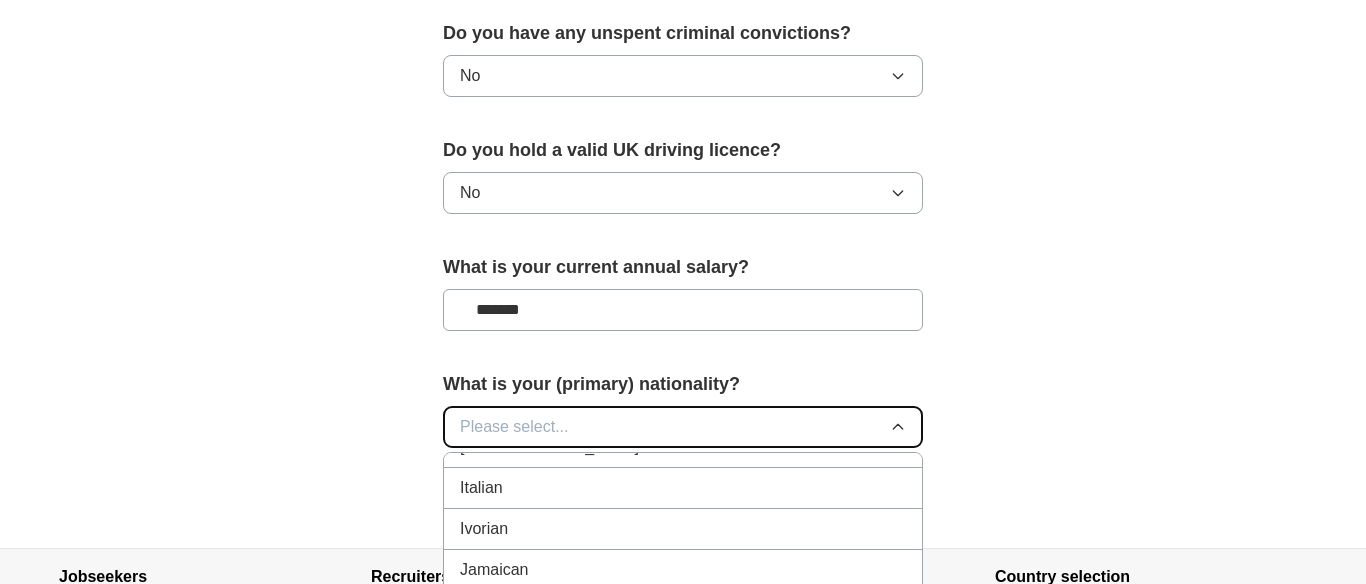 scroll, scrollTop: 3516, scrollLeft: 0, axis: vertical 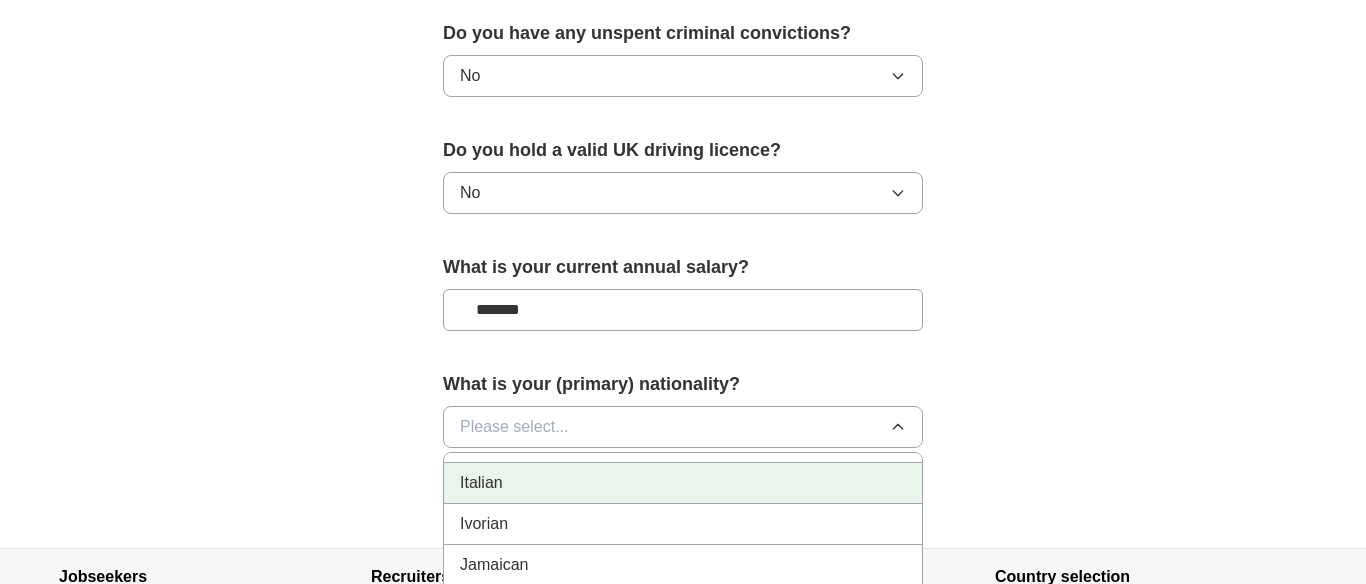 click on "Italian" at bounding box center (683, 483) 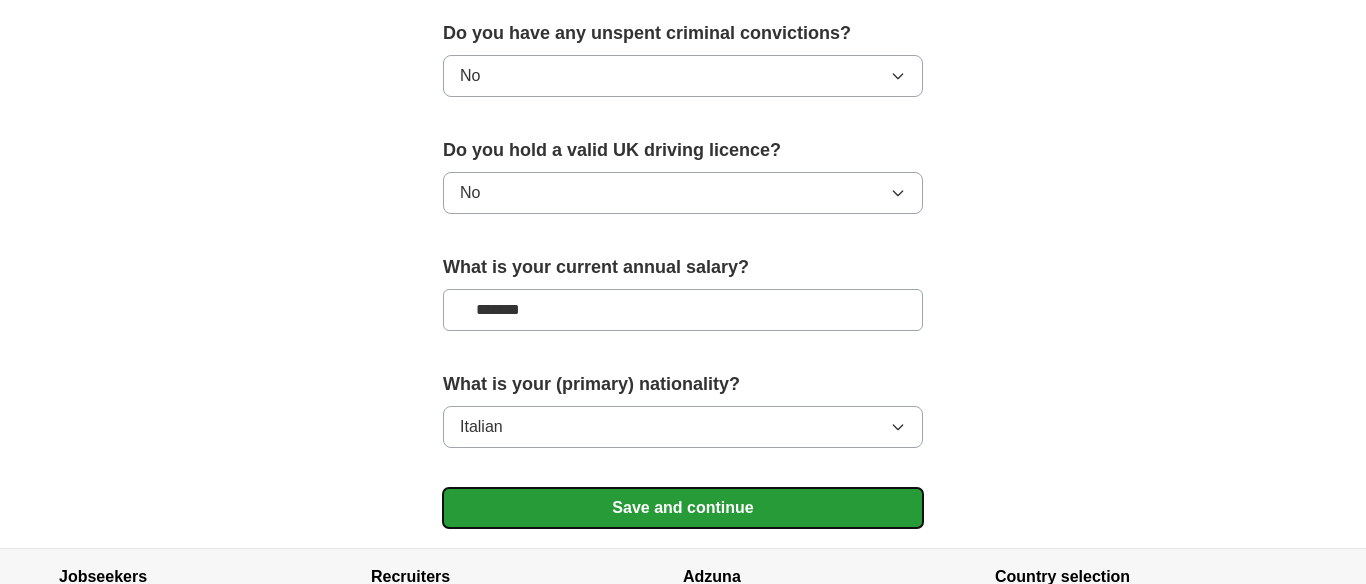 click on "Save and continue" at bounding box center [683, 508] 